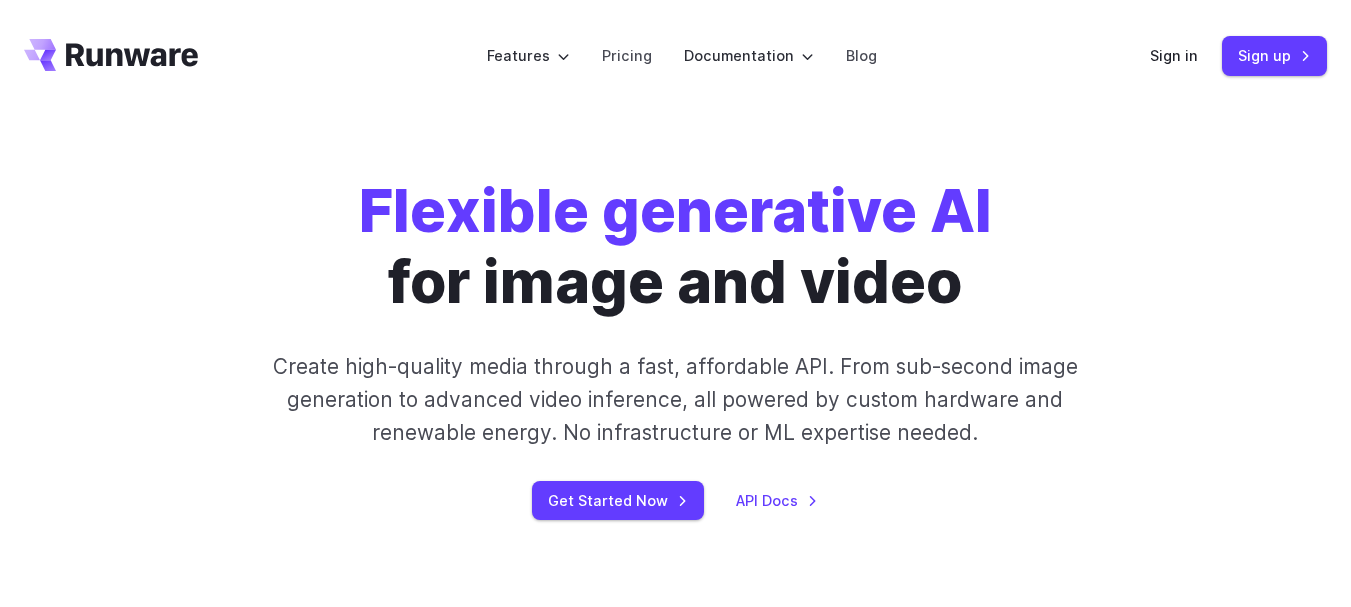 scroll, scrollTop: 0, scrollLeft: 0, axis: both 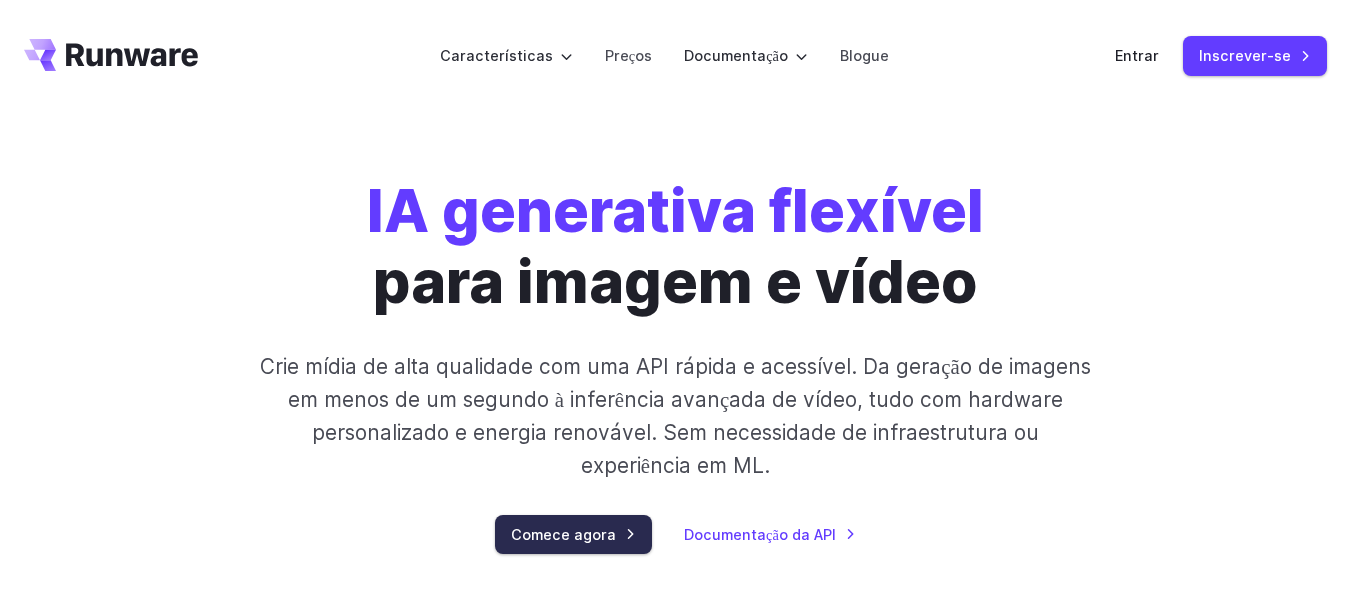 click on "Comece agora" at bounding box center (563, 534) 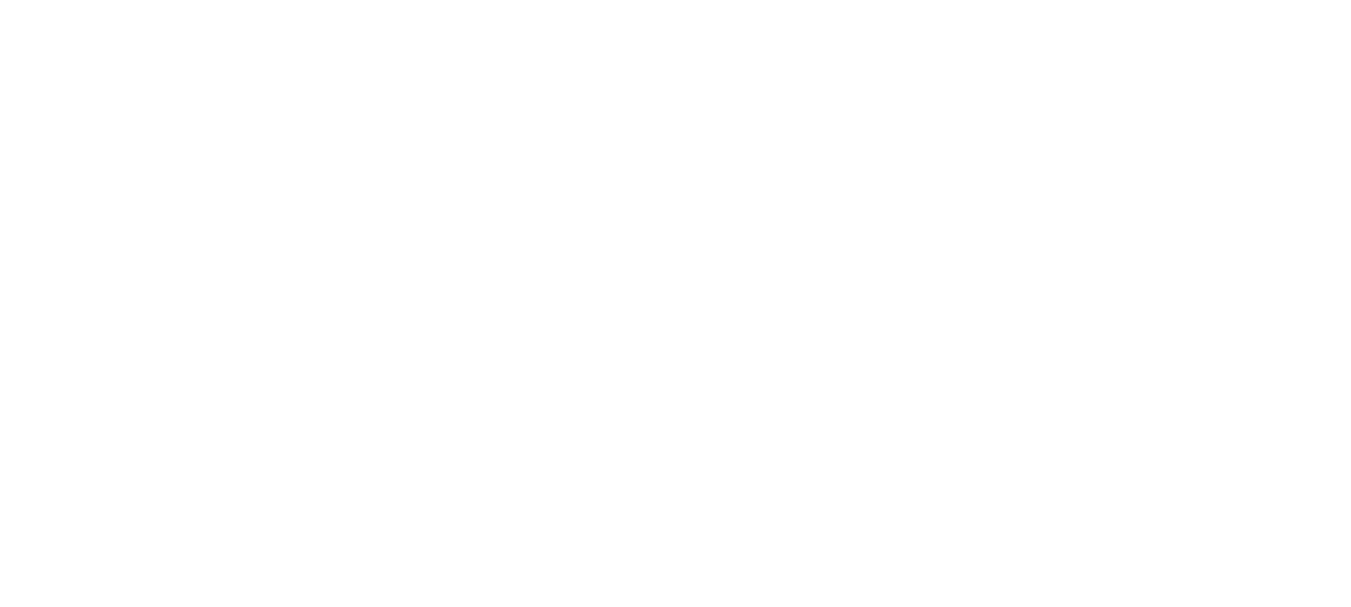 scroll, scrollTop: 0, scrollLeft: 0, axis: both 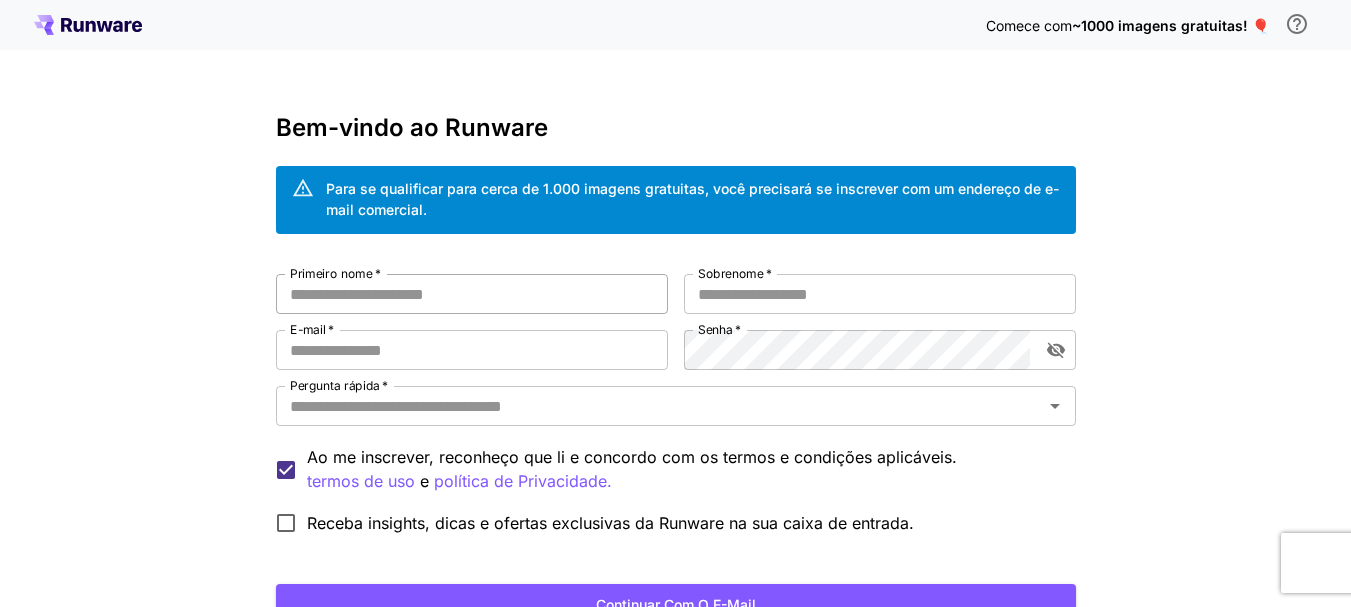 click on "Primeiro nome    *" at bounding box center [472, 294] 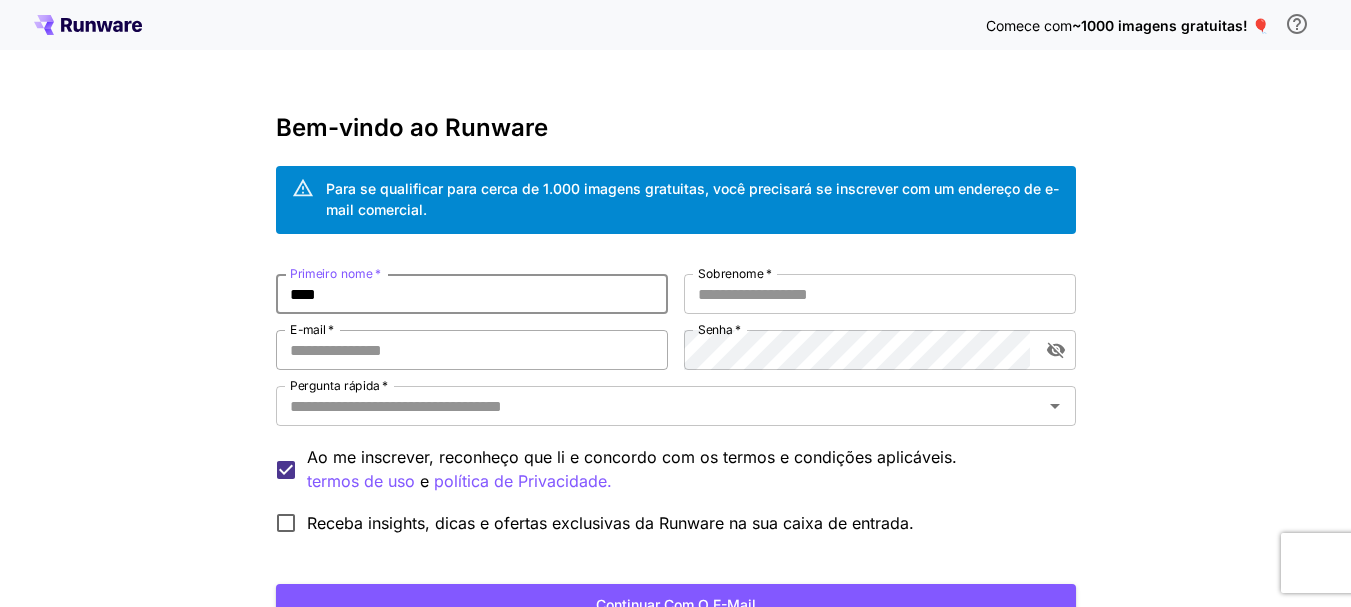 type on "****" 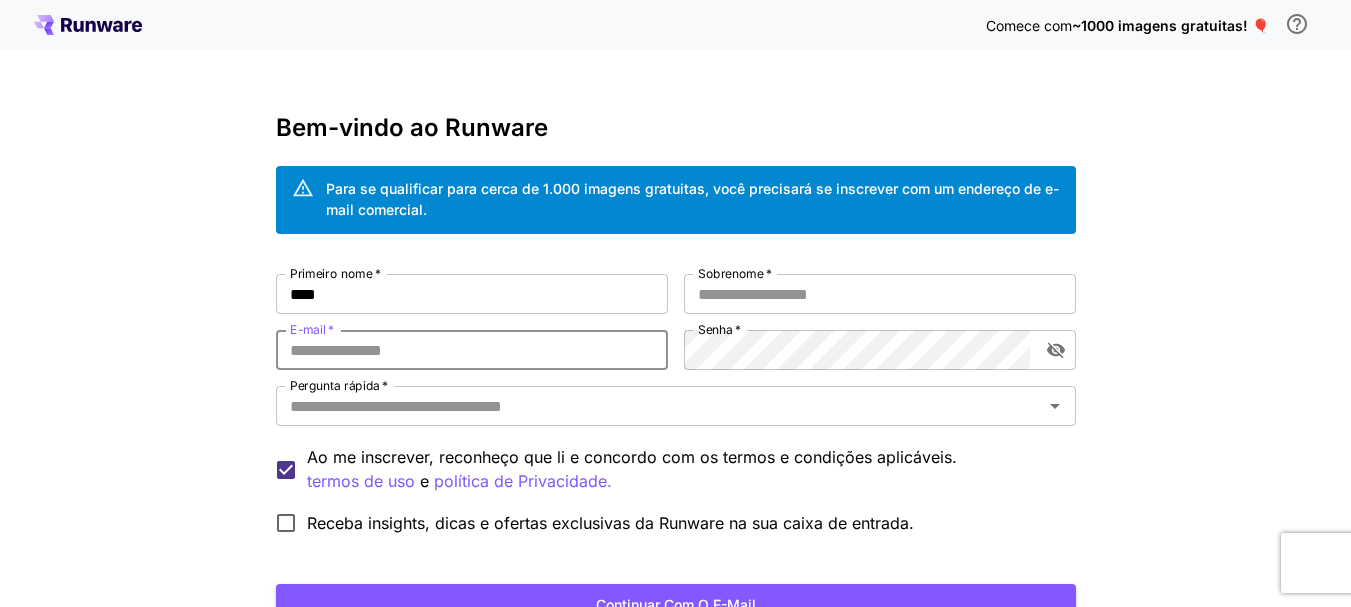type on "**********" 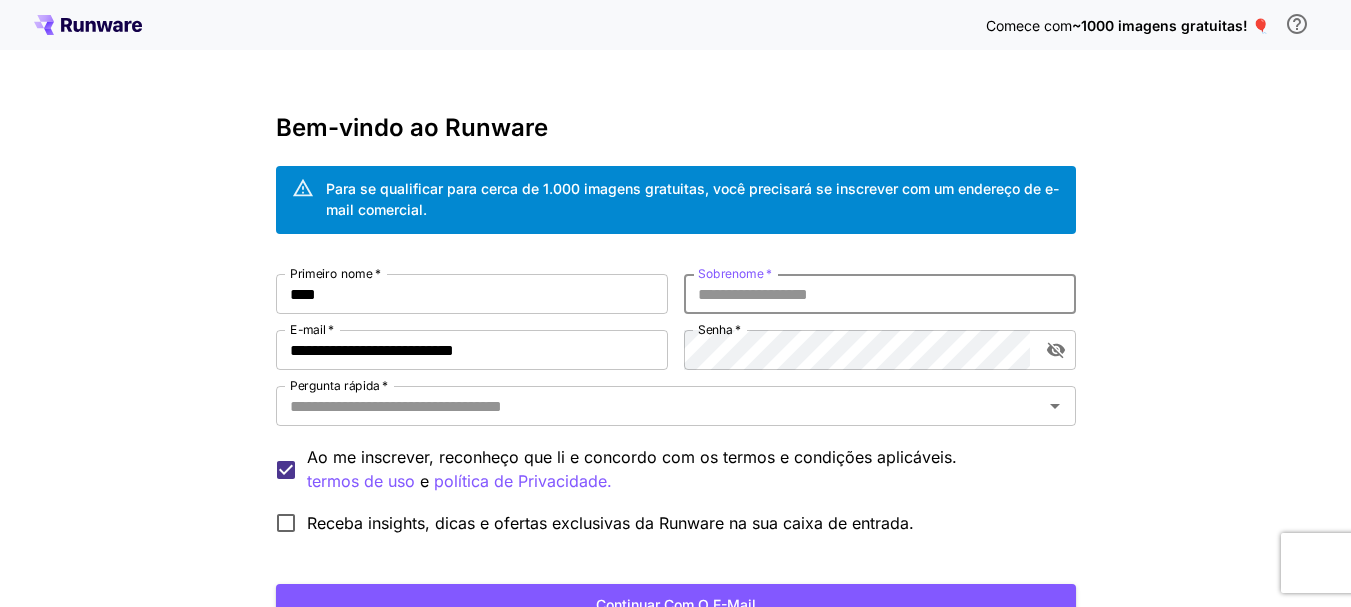 click on "Sobrenome    *" at bounding box center (880, 294) 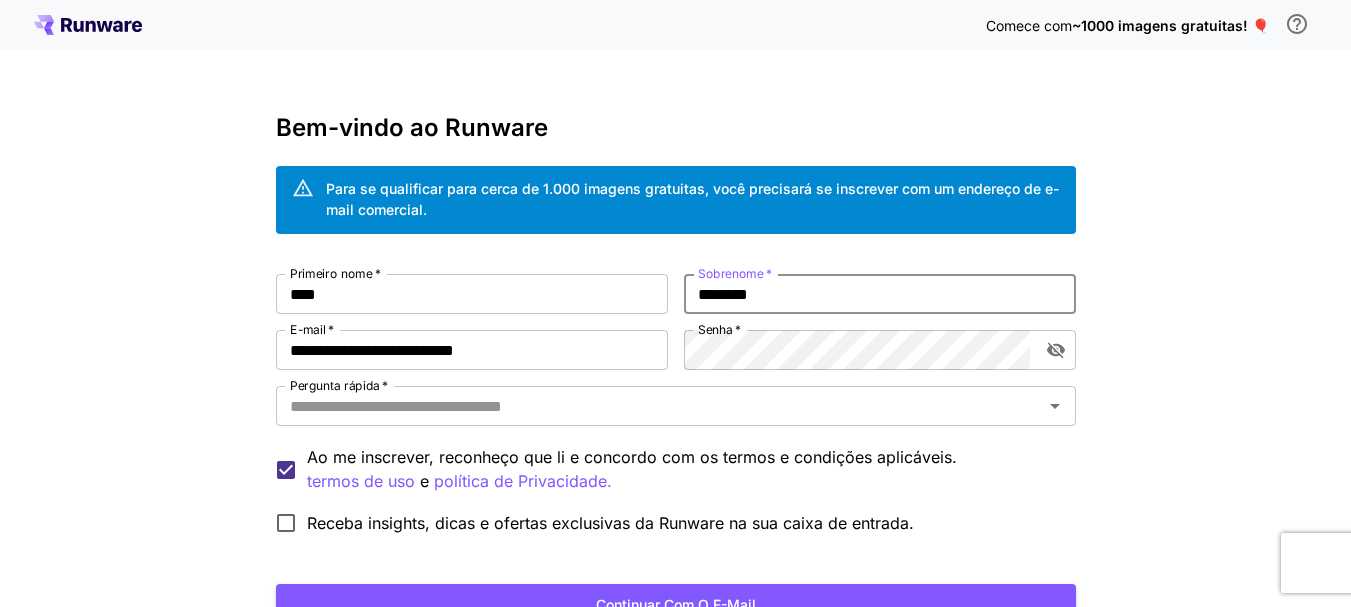type on "********" 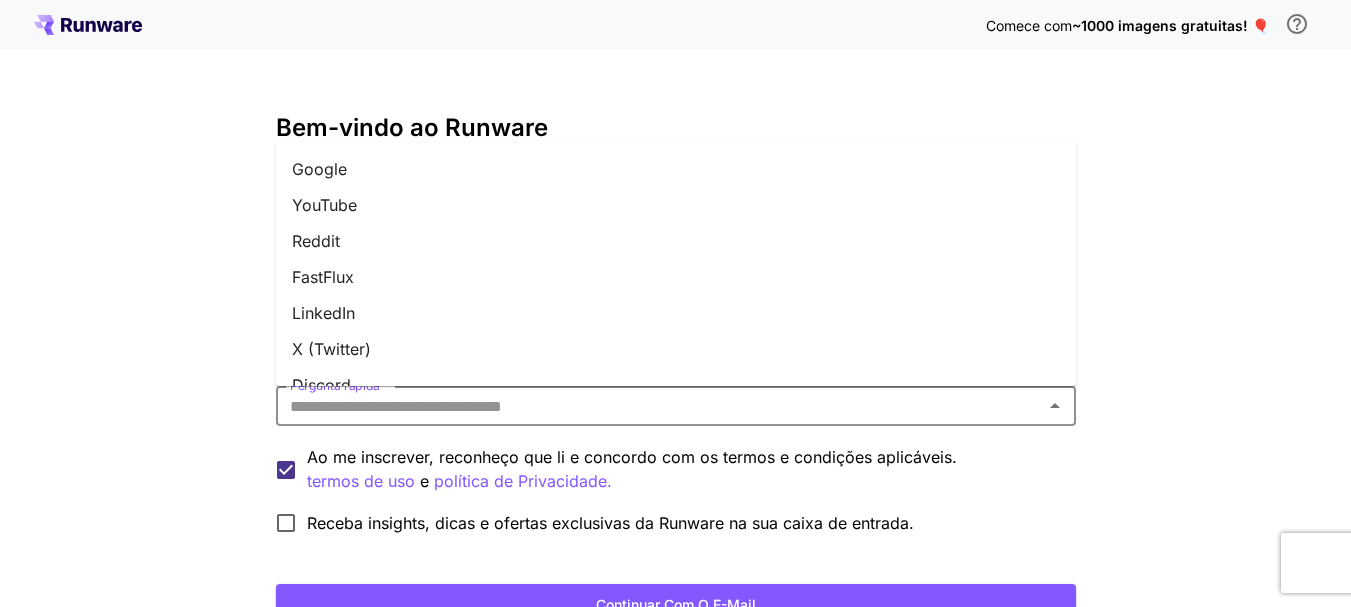 click on "Pergunta rápida    *" at bounding box center [659, 406] 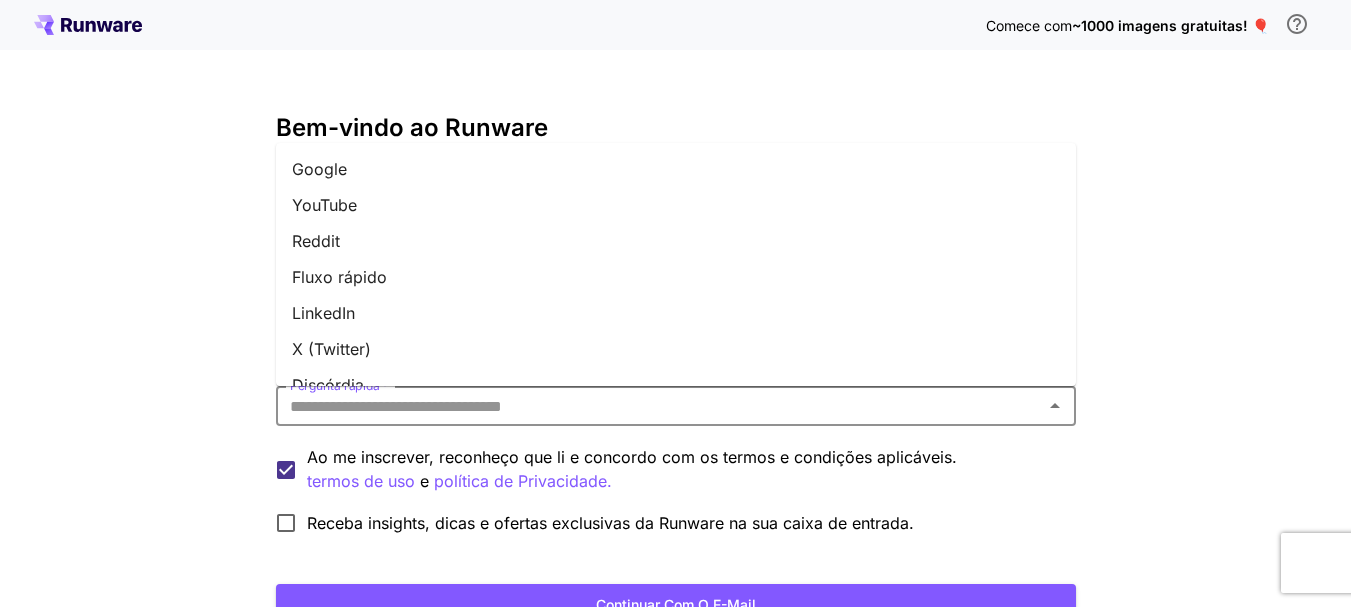 click on "YouTube" at bounding box center [676, 205] 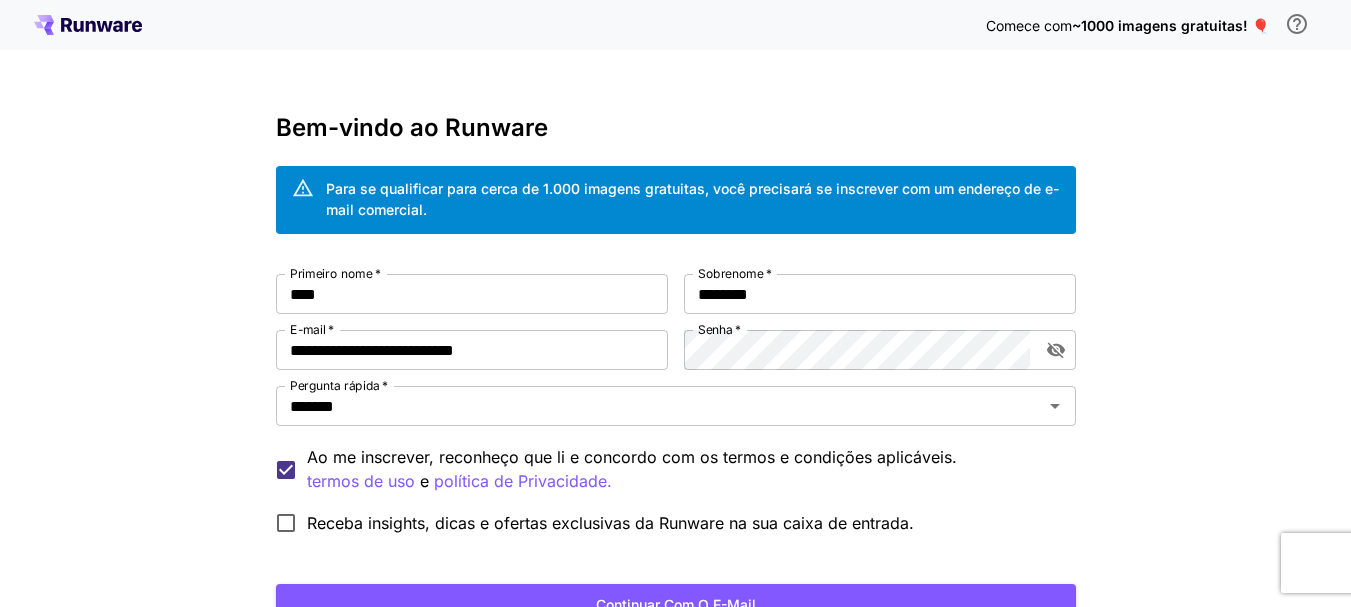 click on "**********" at bounding box center [675, 386] 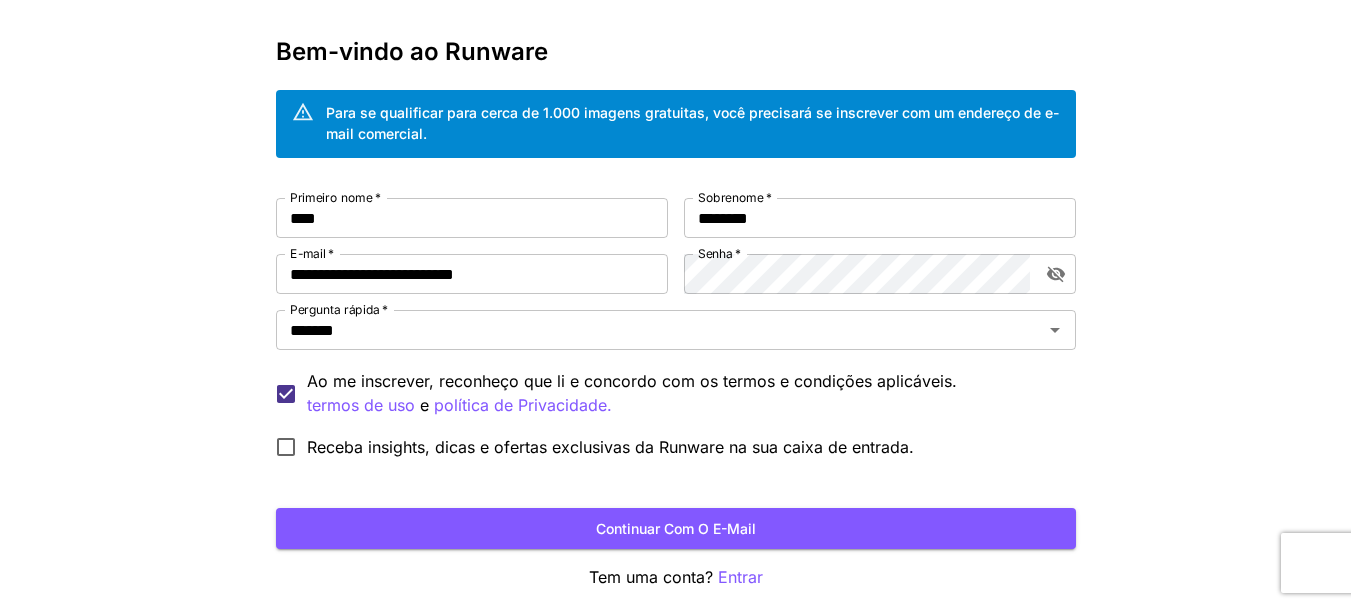 scroll, scrollTop: 80, scrollLeft: 0, axis: vertical 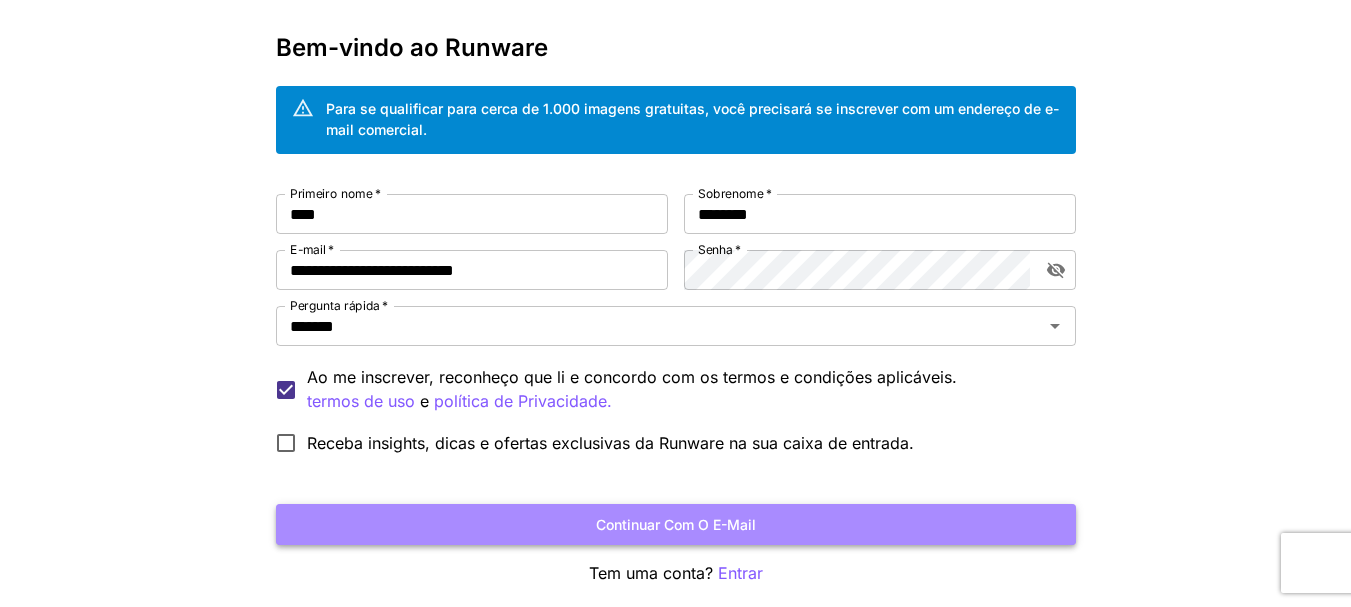 click on "Continuar com o e-mail" at bounding box center [676, 524] 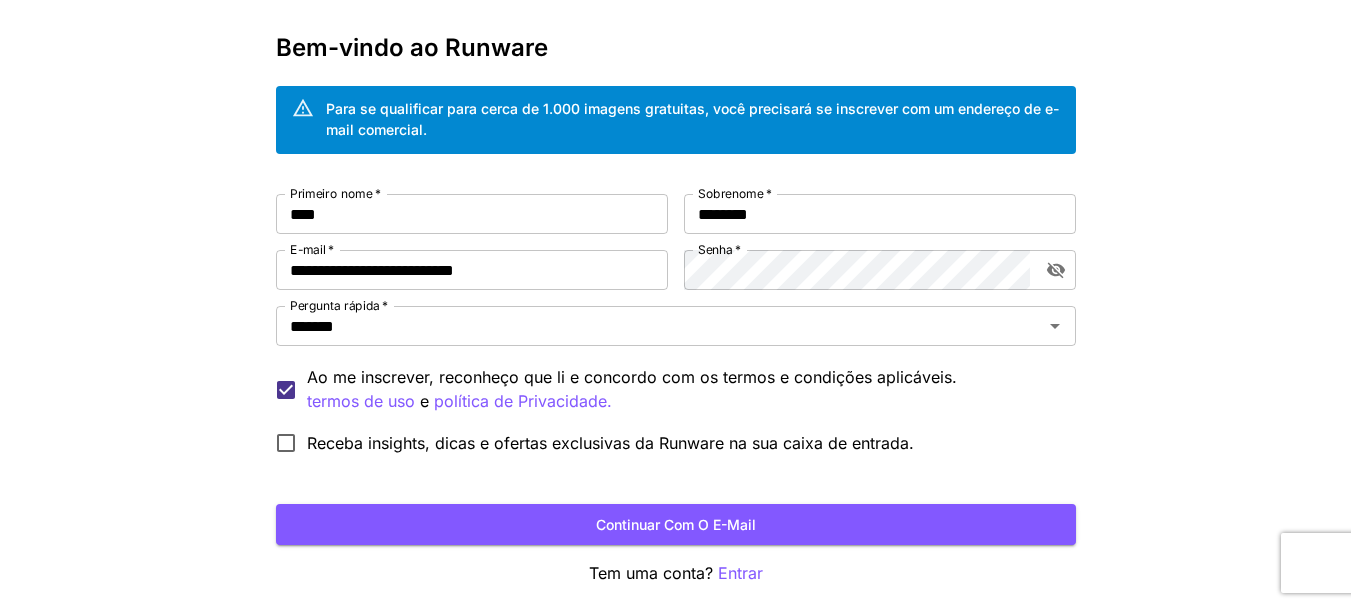 scroll, scrollTop: 0, scrollLeft: 0, axis: both 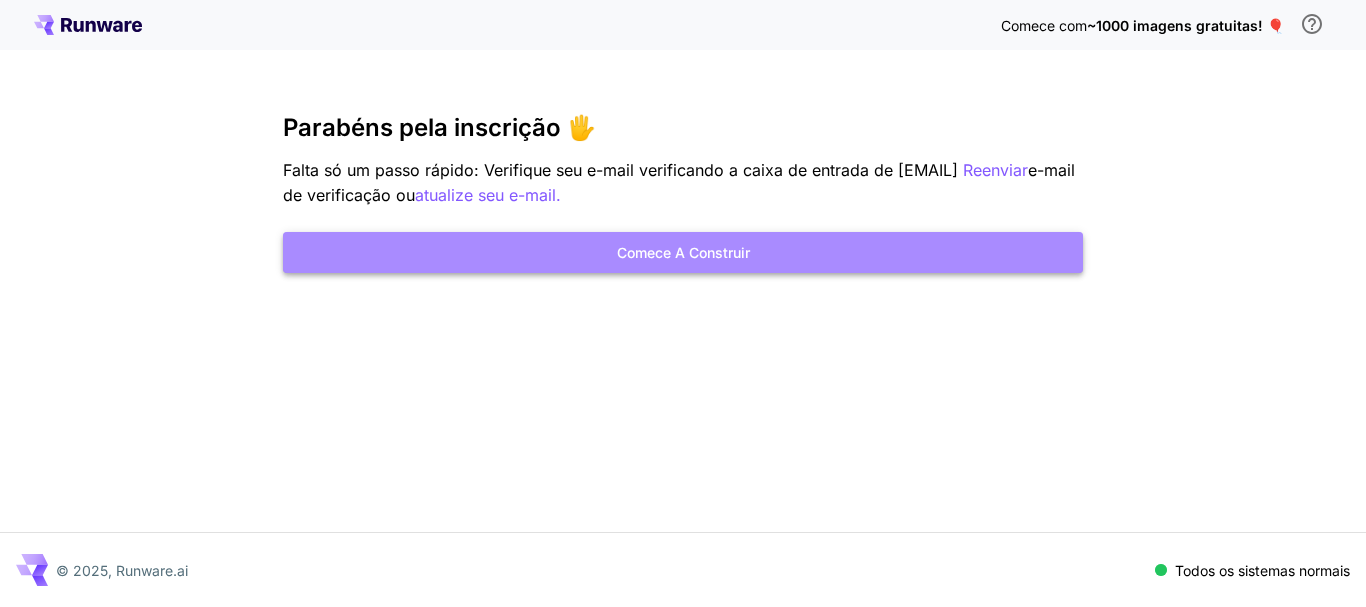 click on "Comece a construir" at bounding box center [683, 252] 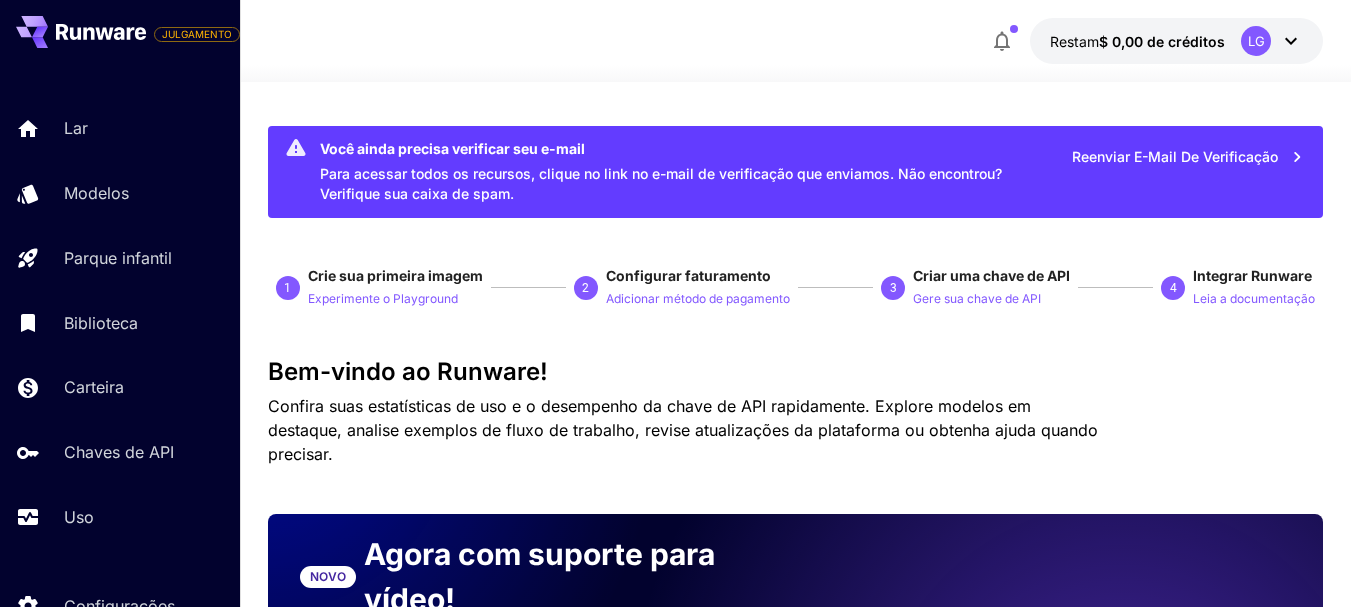 click 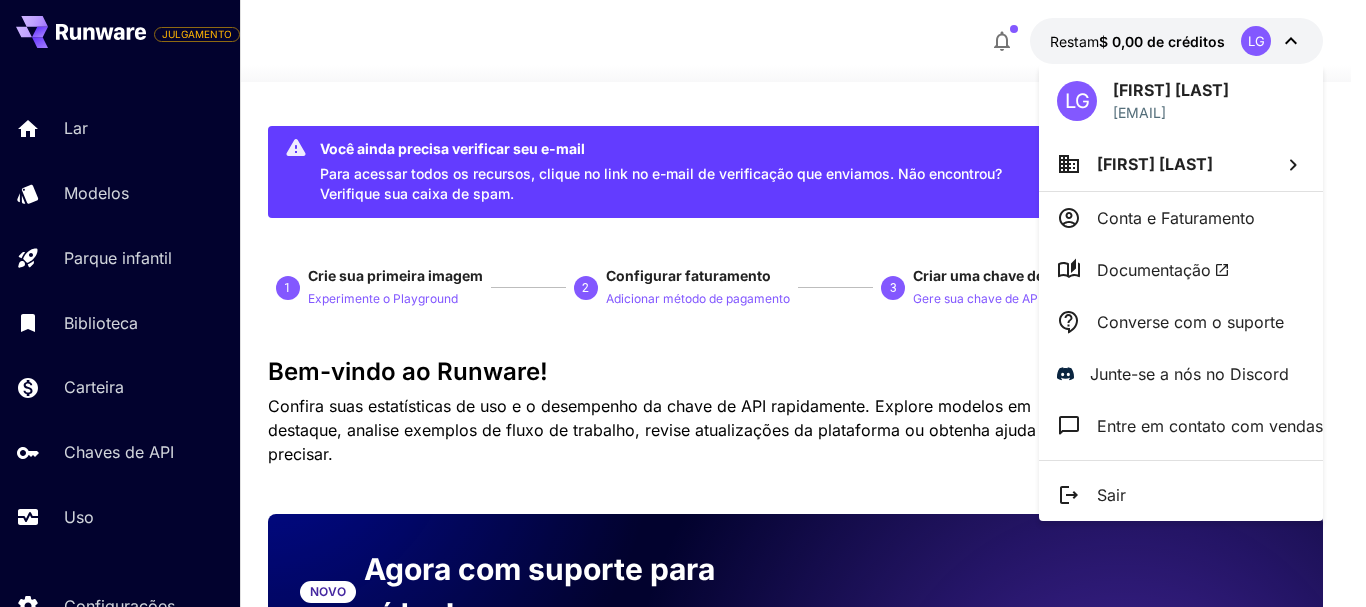 click at bounding box center (683, 303) 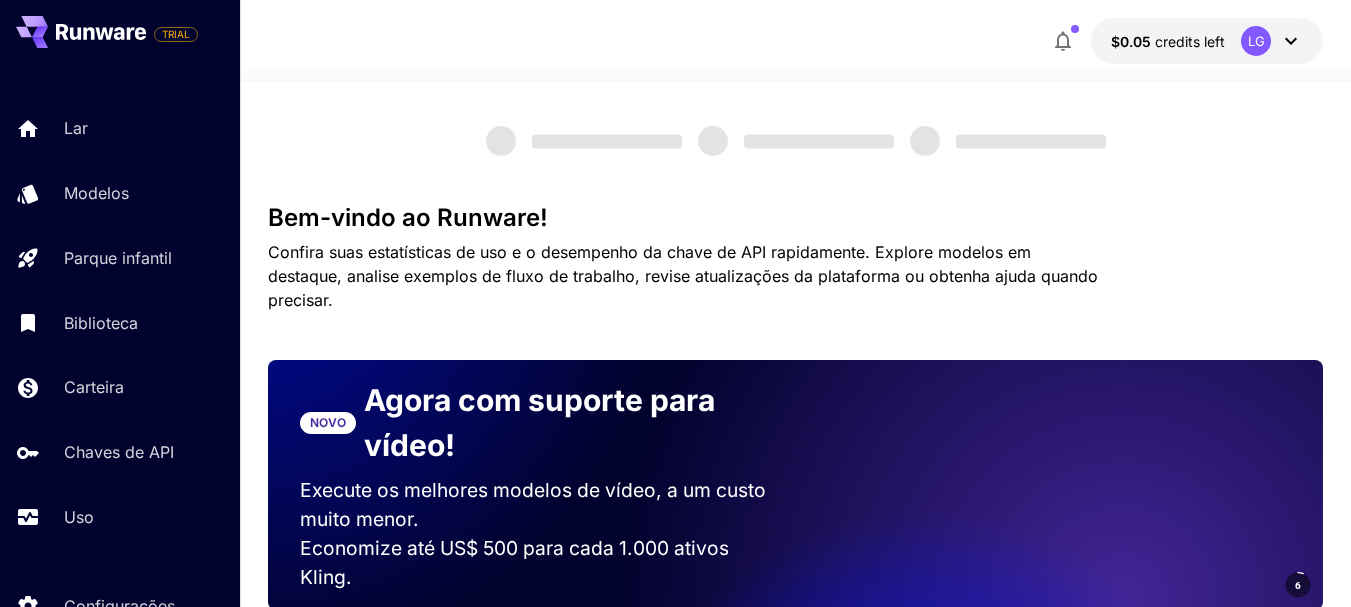 scroll, scrollTop: 0, scrollLeft: 0, axis: both 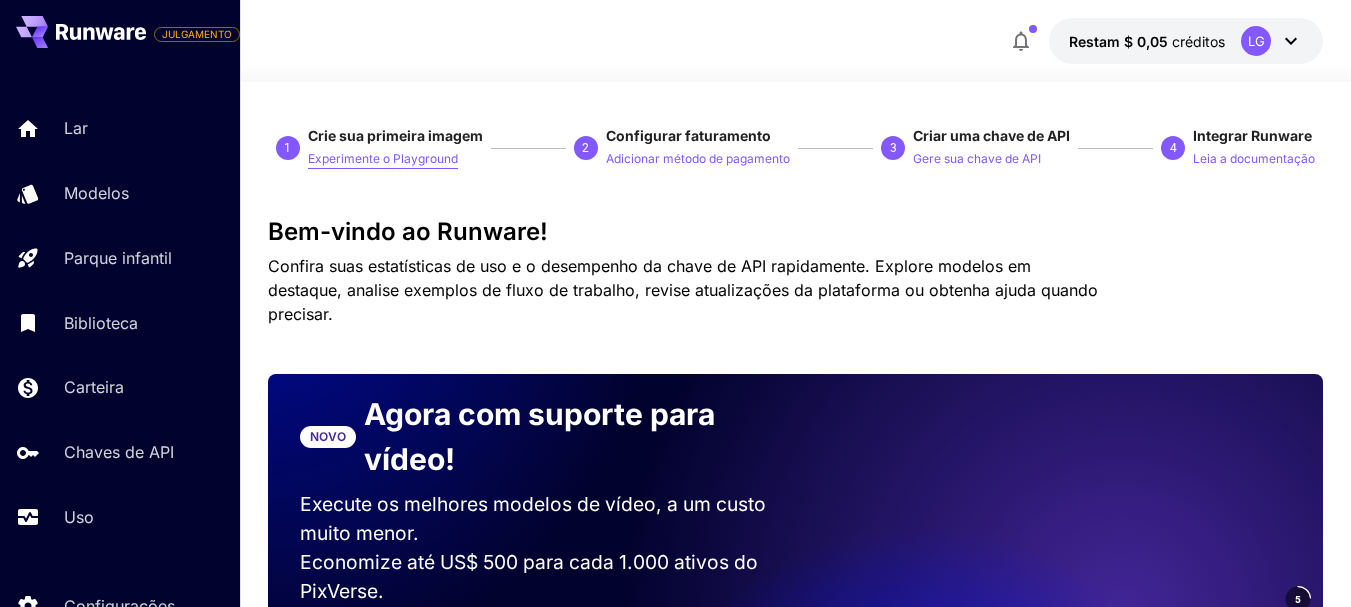 click on "Experimente o Playground" at bounding box center [383, 158] 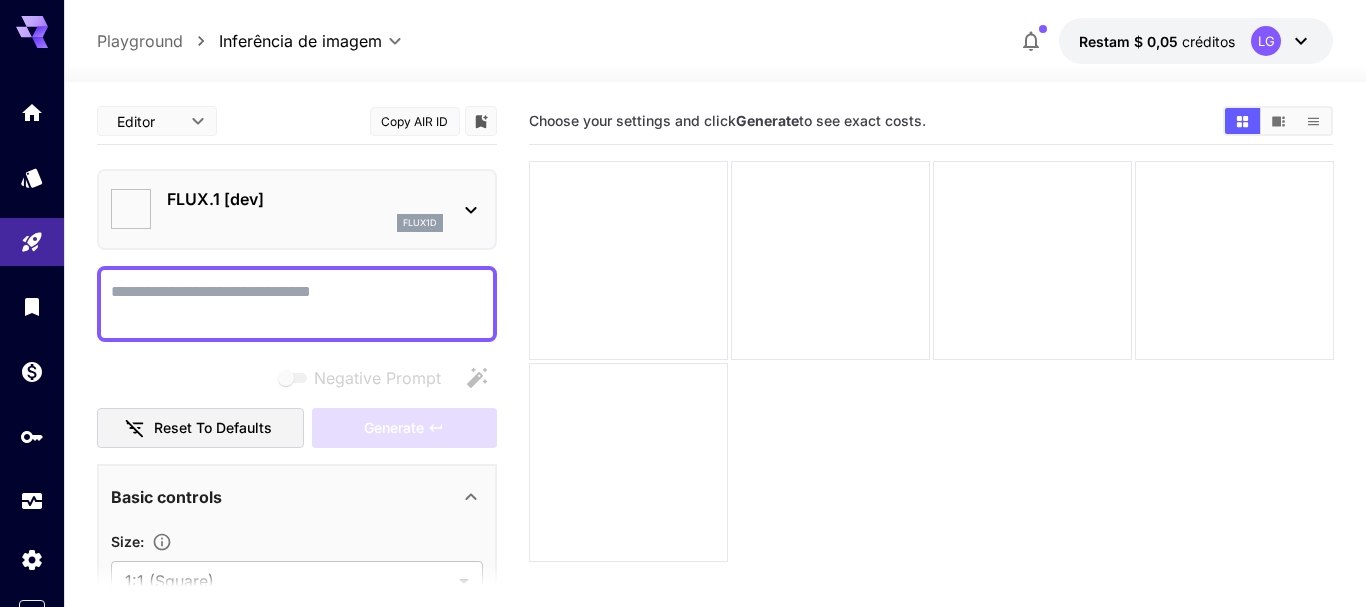 type on "**********" 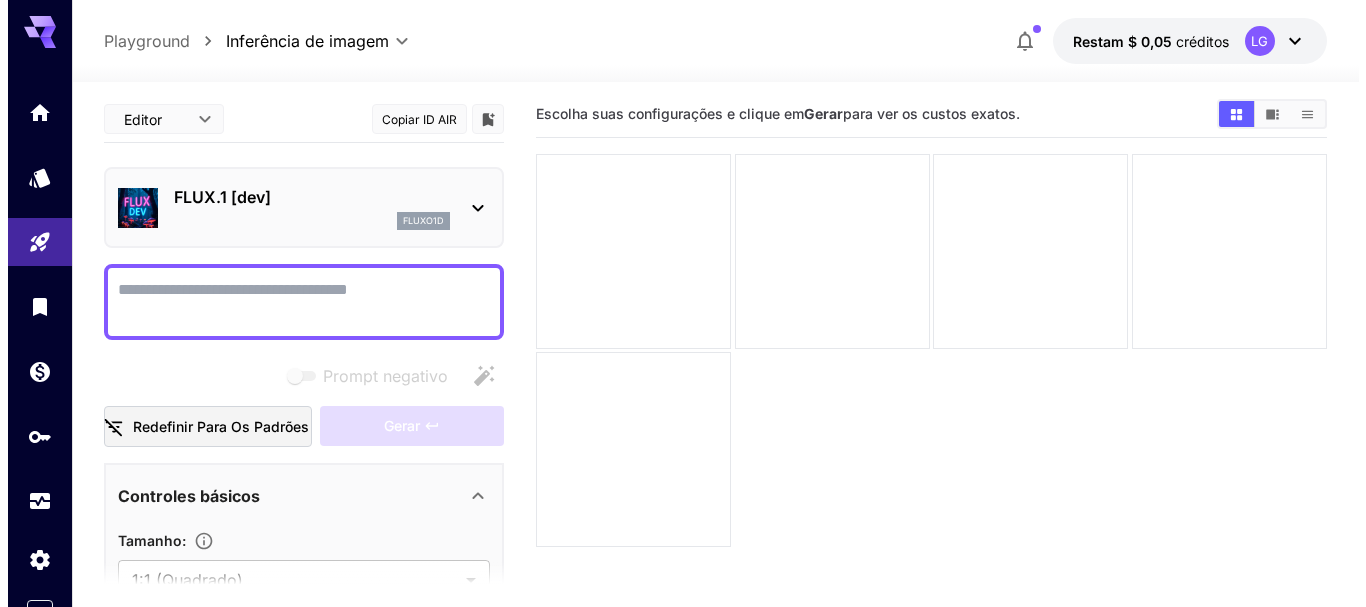 scroll, scrollTop: 0, scrollLeft: 0, axis: both 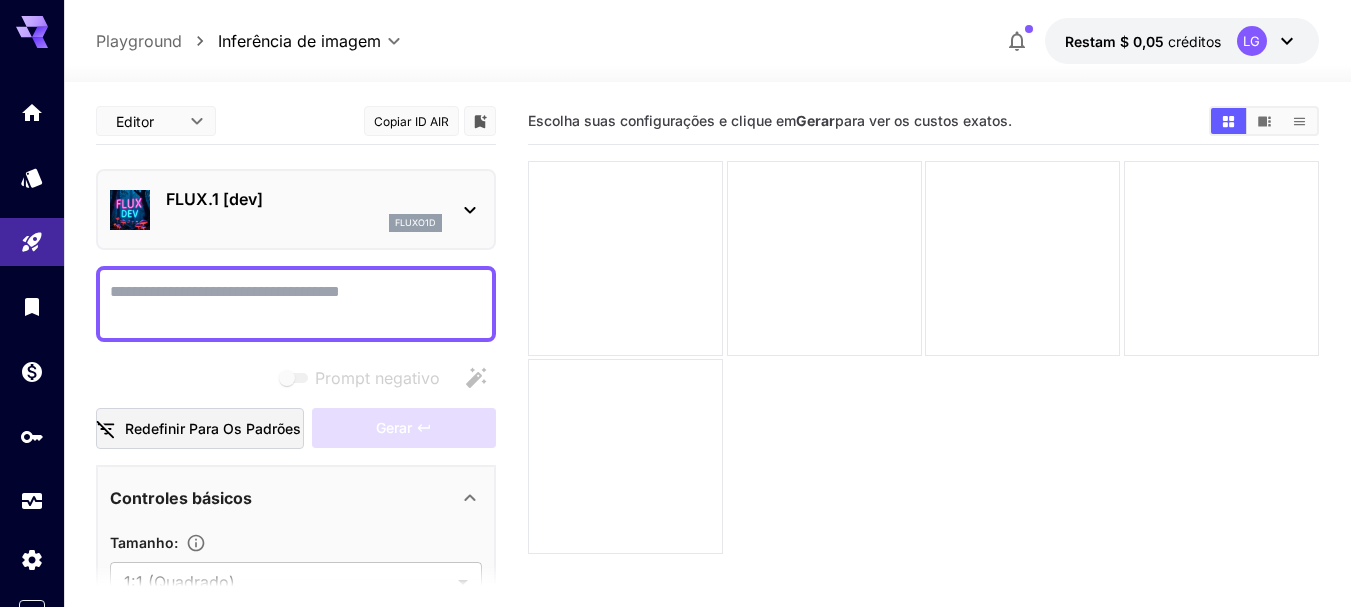 click 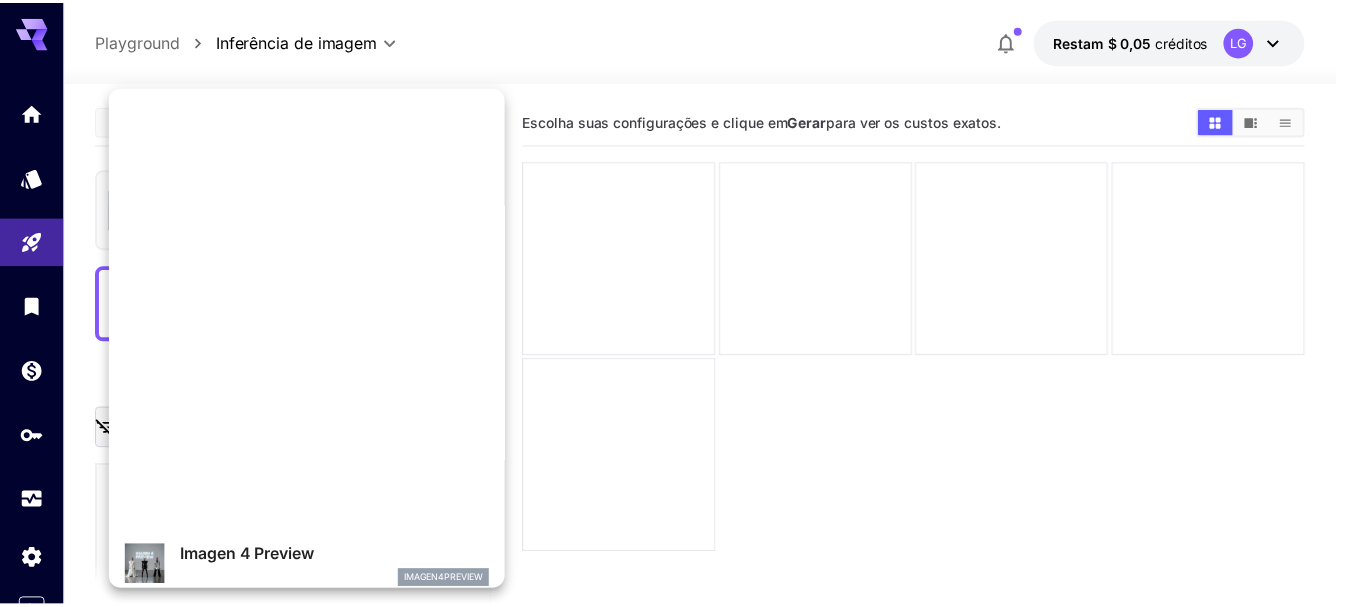 scroll, scrollTop: 0, scrollLeft: 0, axis: both 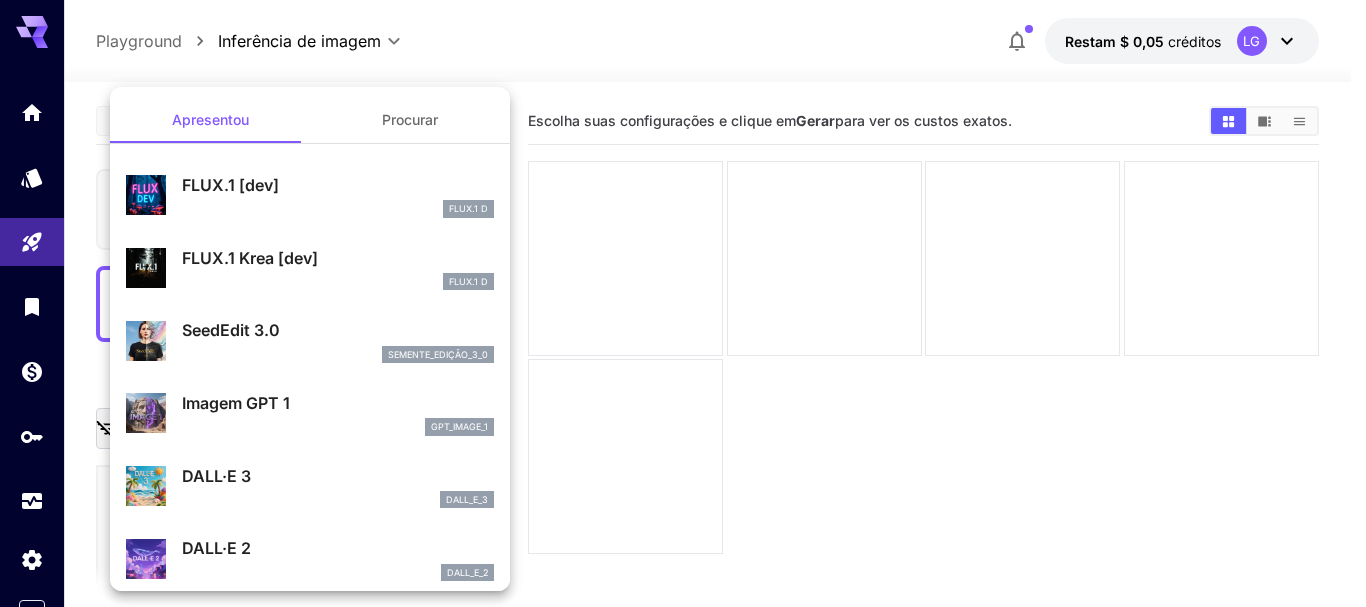 click at bounding box center [683, 303] 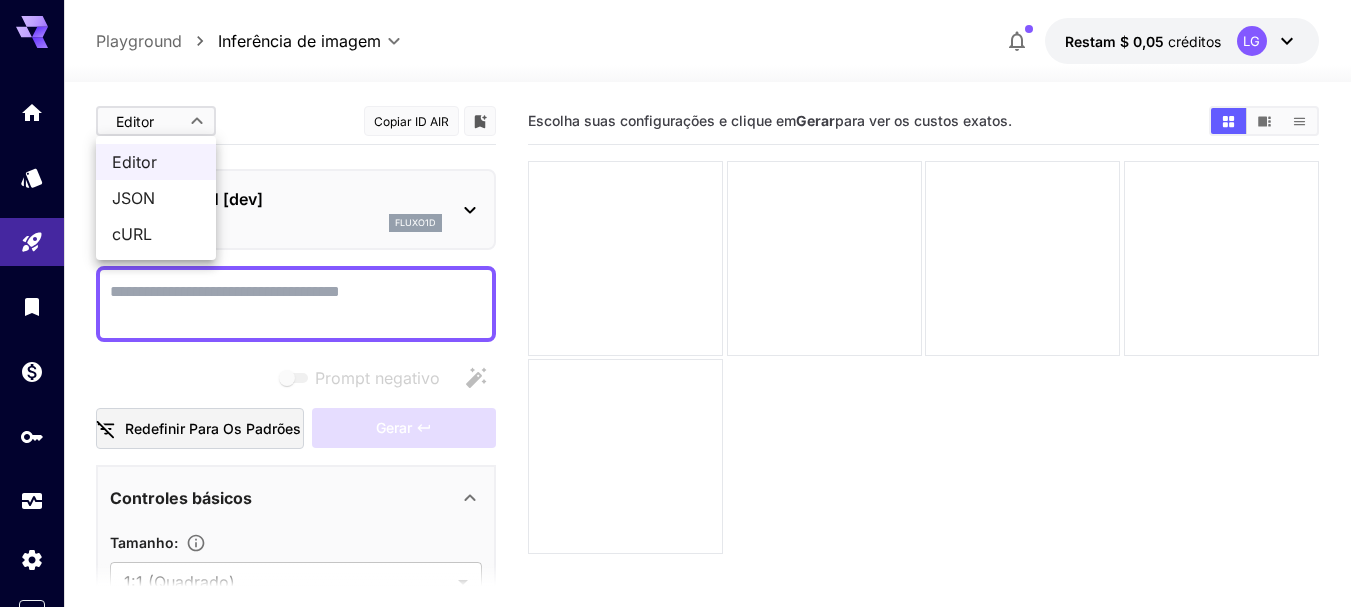 click on "**********" at bounding box center [683, 382] 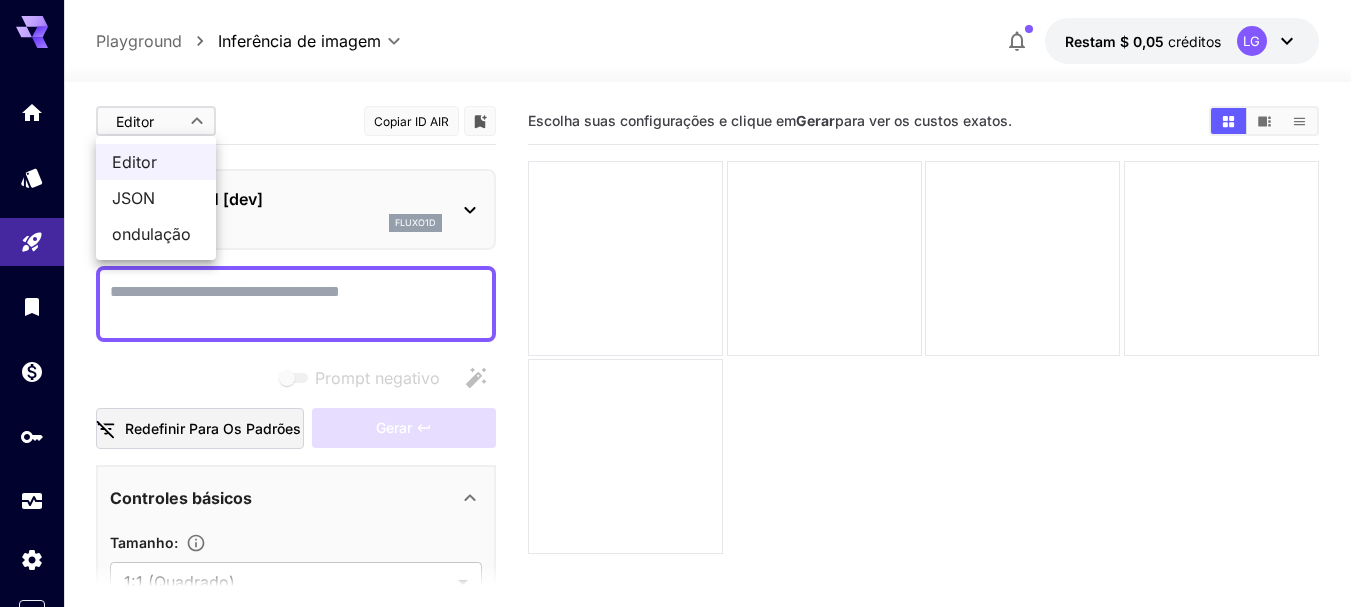 click at bounding box center [683, 303] 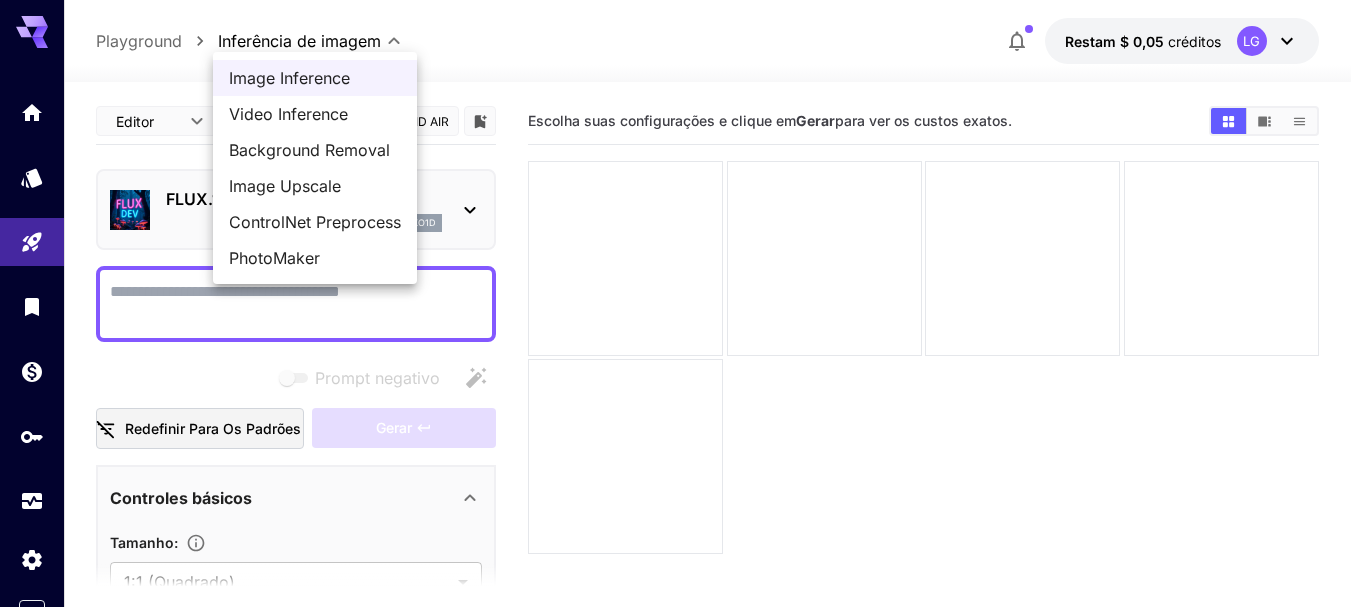 click on "**********" at bounding box center [683, 382] 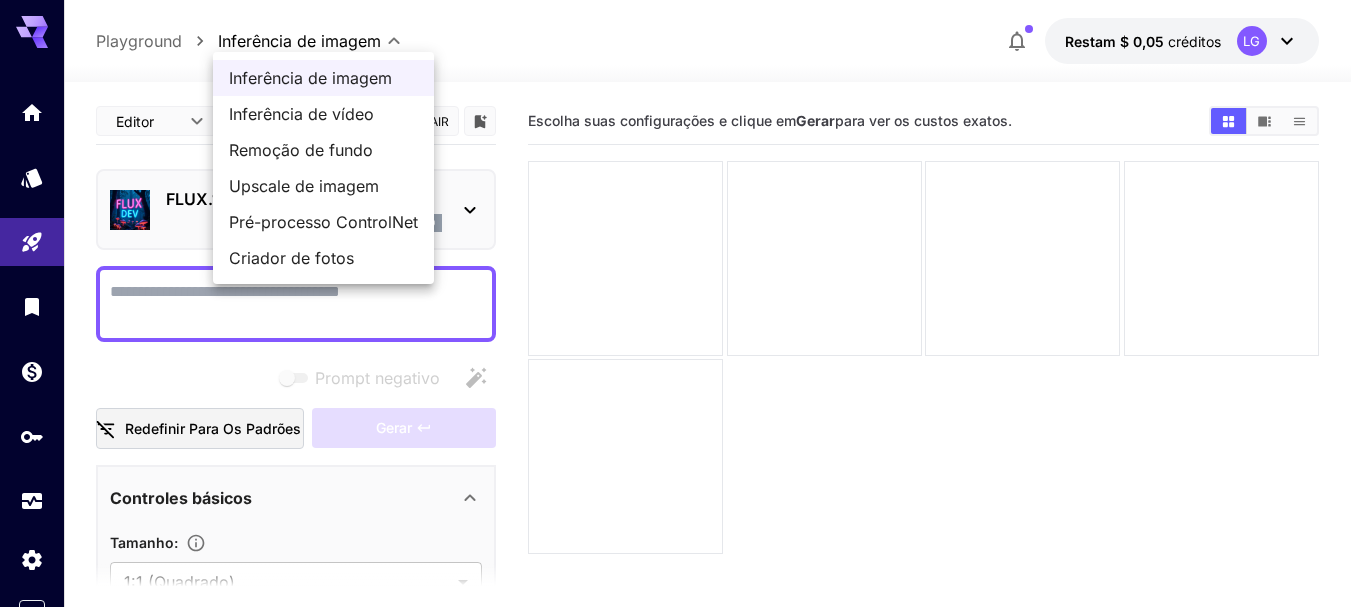 click on "Inferência de vídeo" at bounding box center (301, 114) 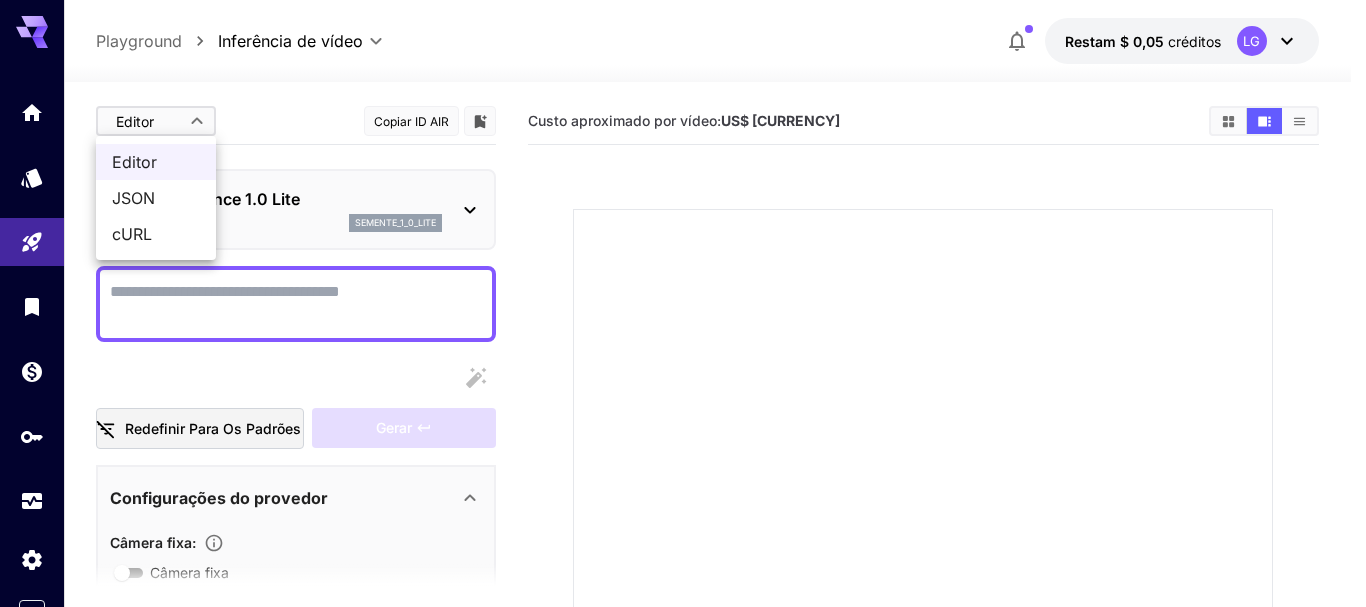 click on "**********" at bounding box center (683, 484) 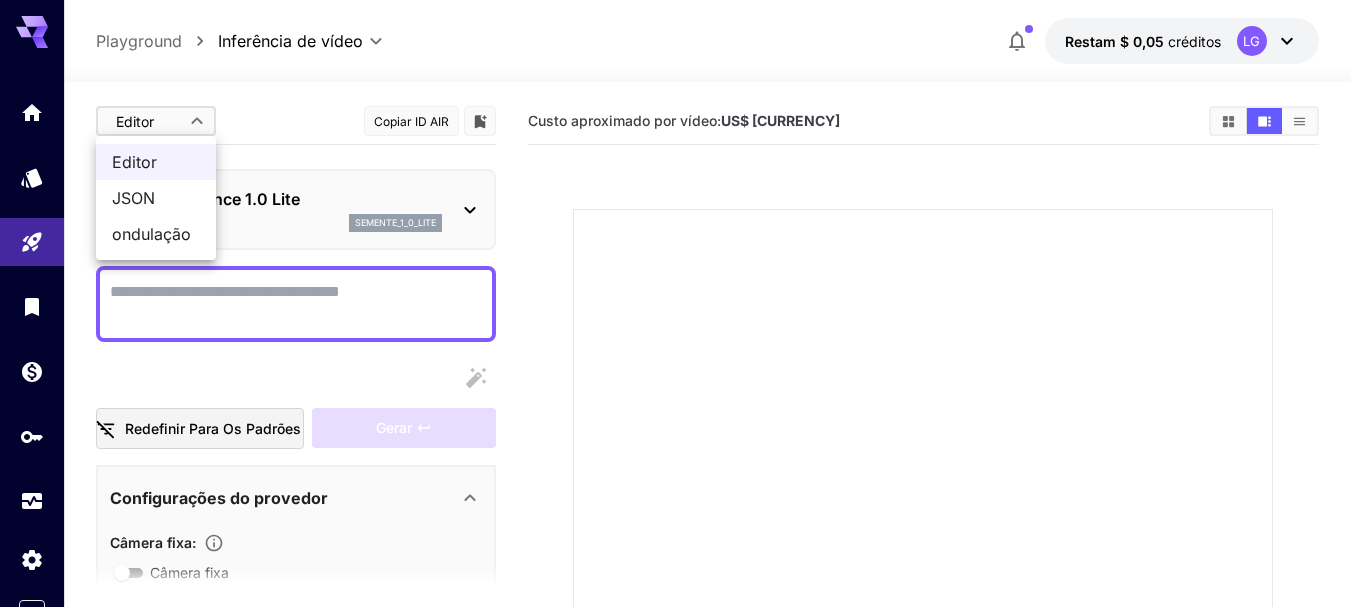 click at bounding box center (683, 303) 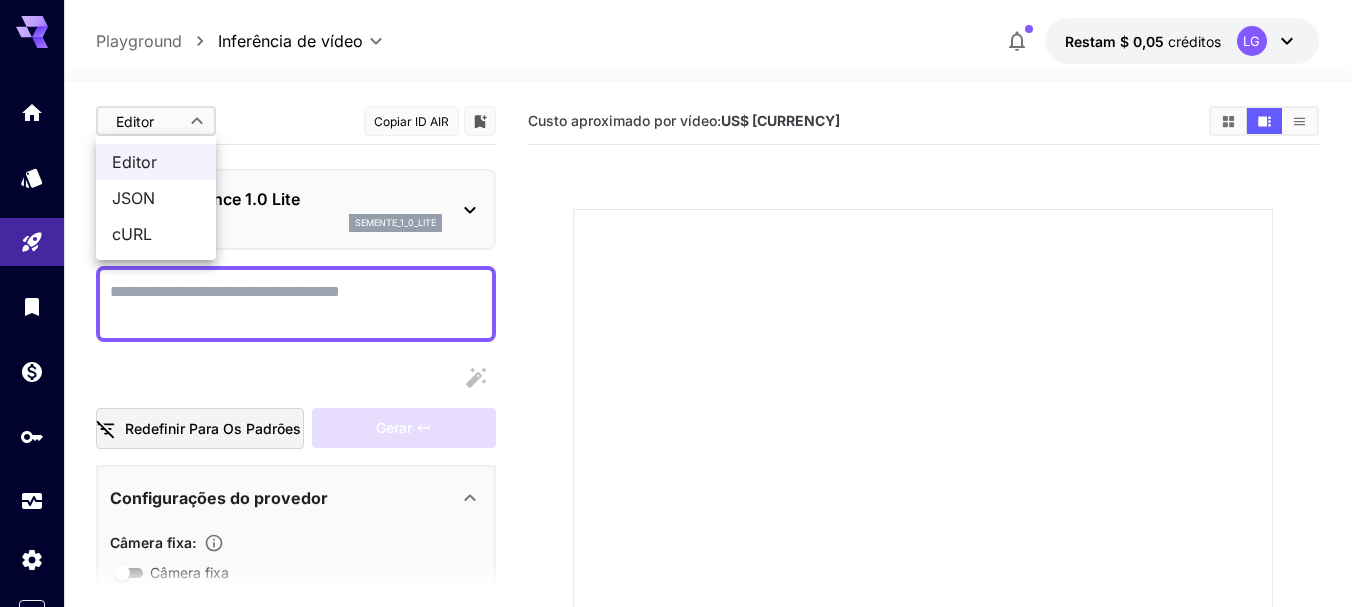 click on "**********" at bounding box center (683, 484) 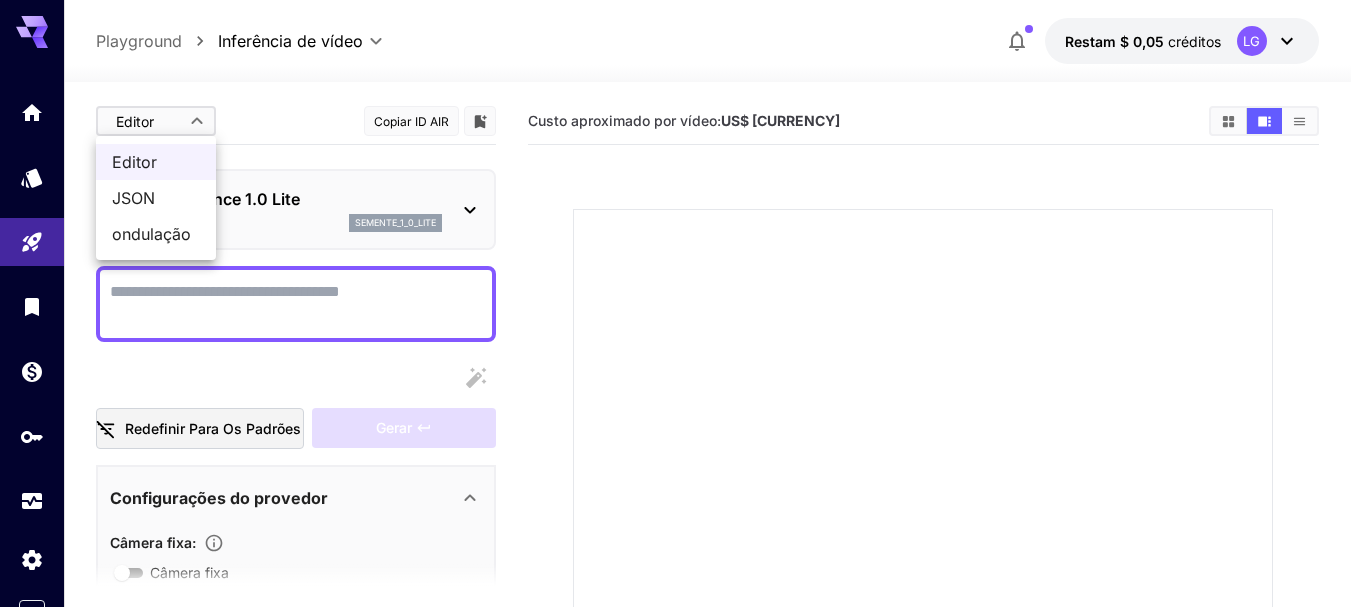 click at bounding box center [683, 303] 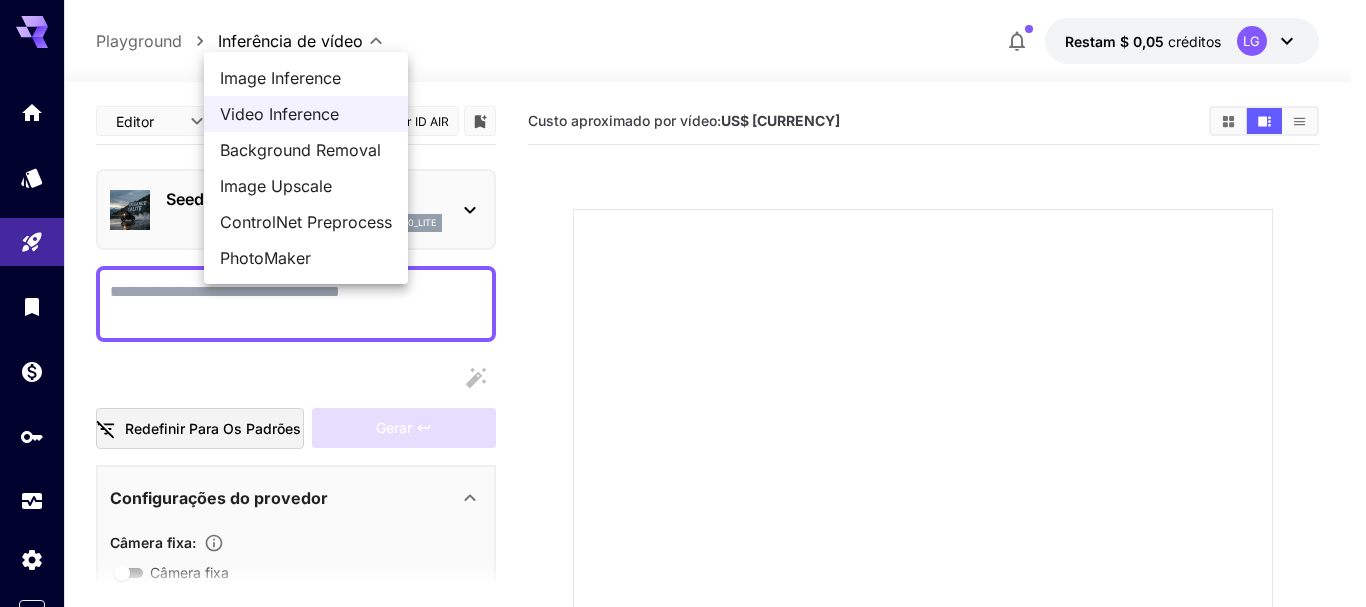 click on "**********" at bounding box center (683, 484) 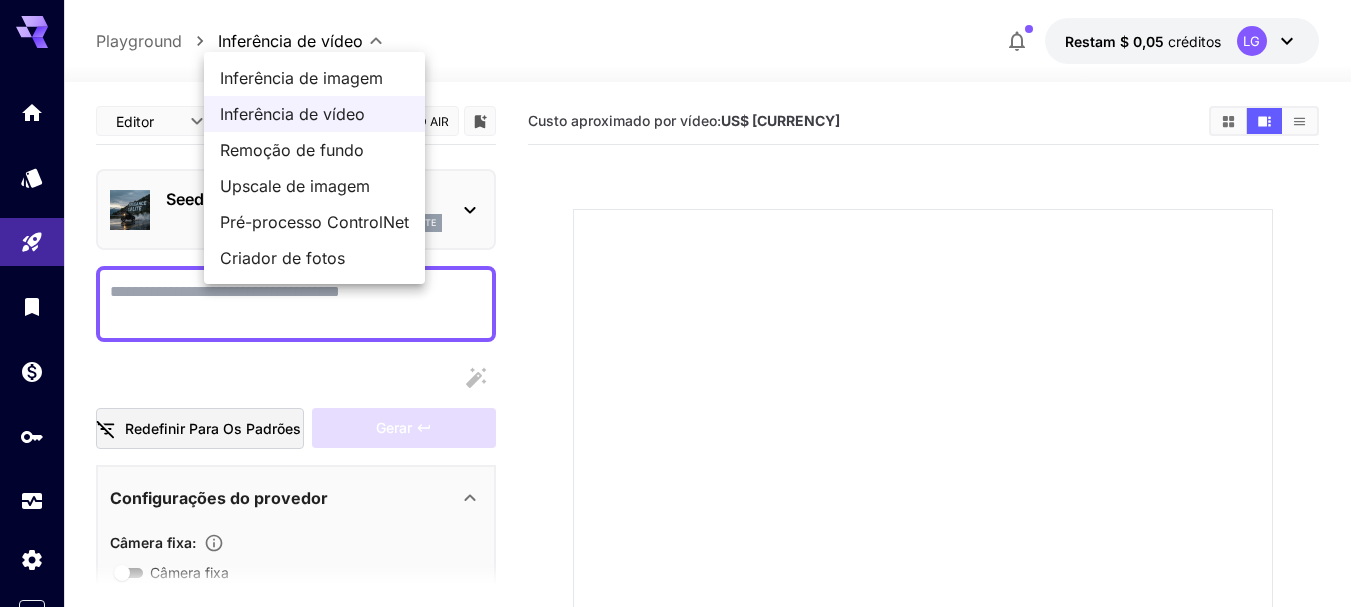 click on "Inferência de imagem" at bounding box center [301, 78] 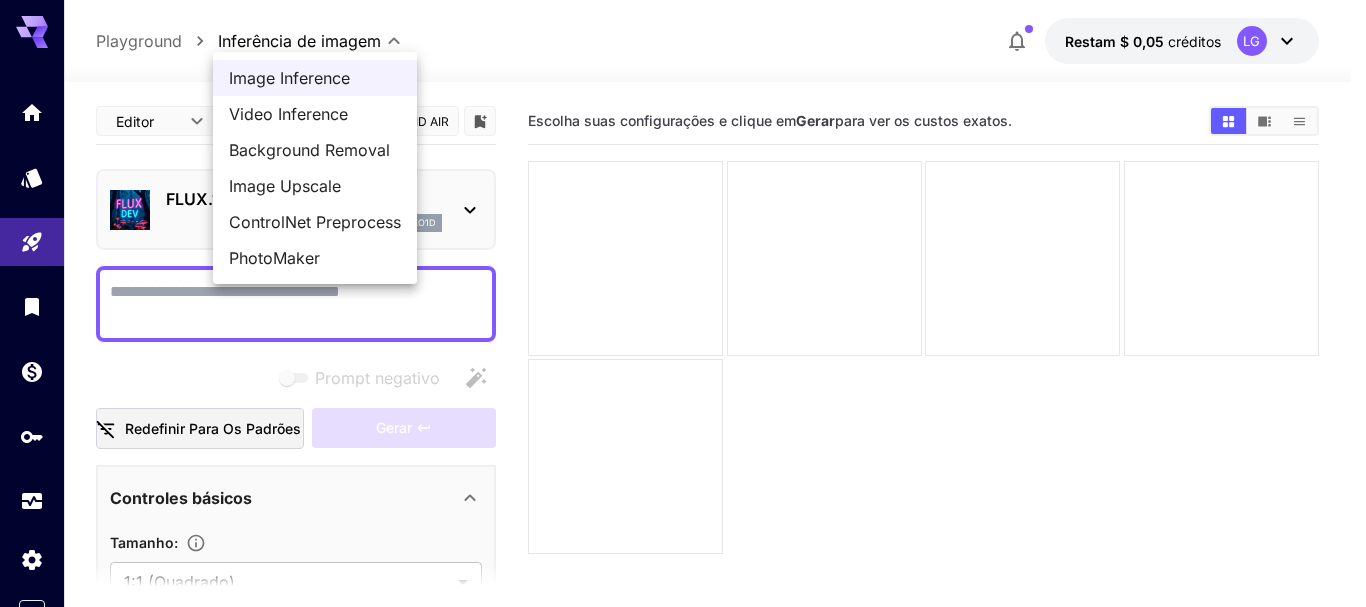 click on "**********" at bounding box center [683, 382] 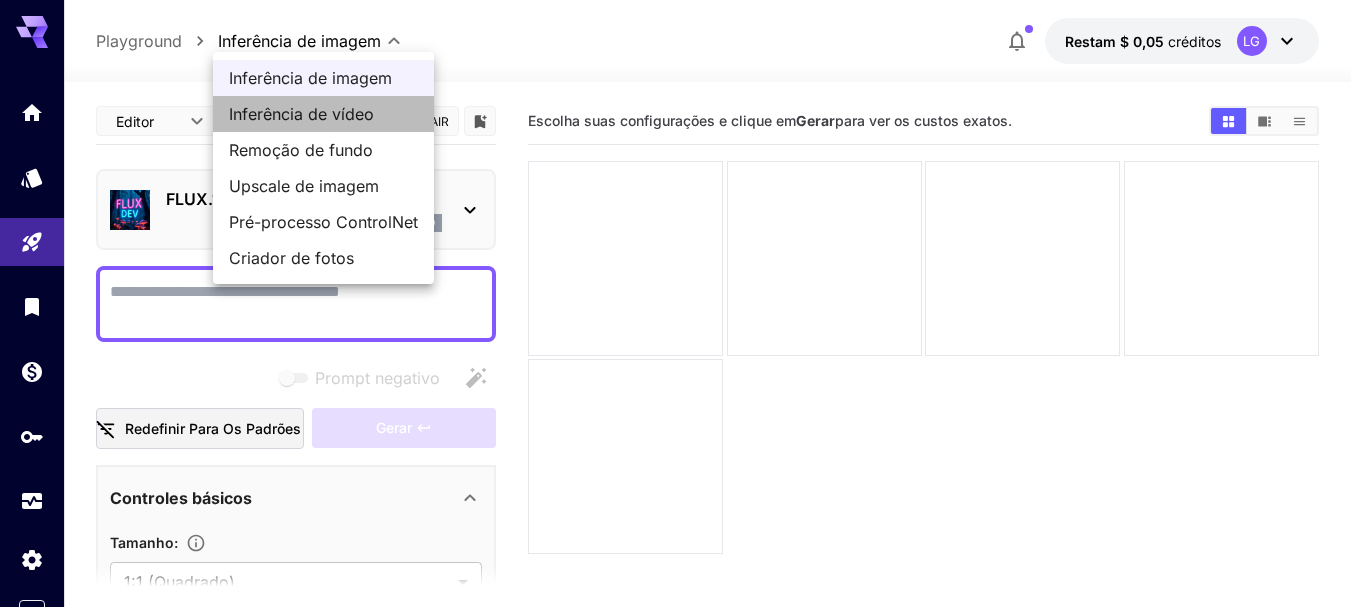click on "Inferência de vídeo" at bounding box center [301, 114] 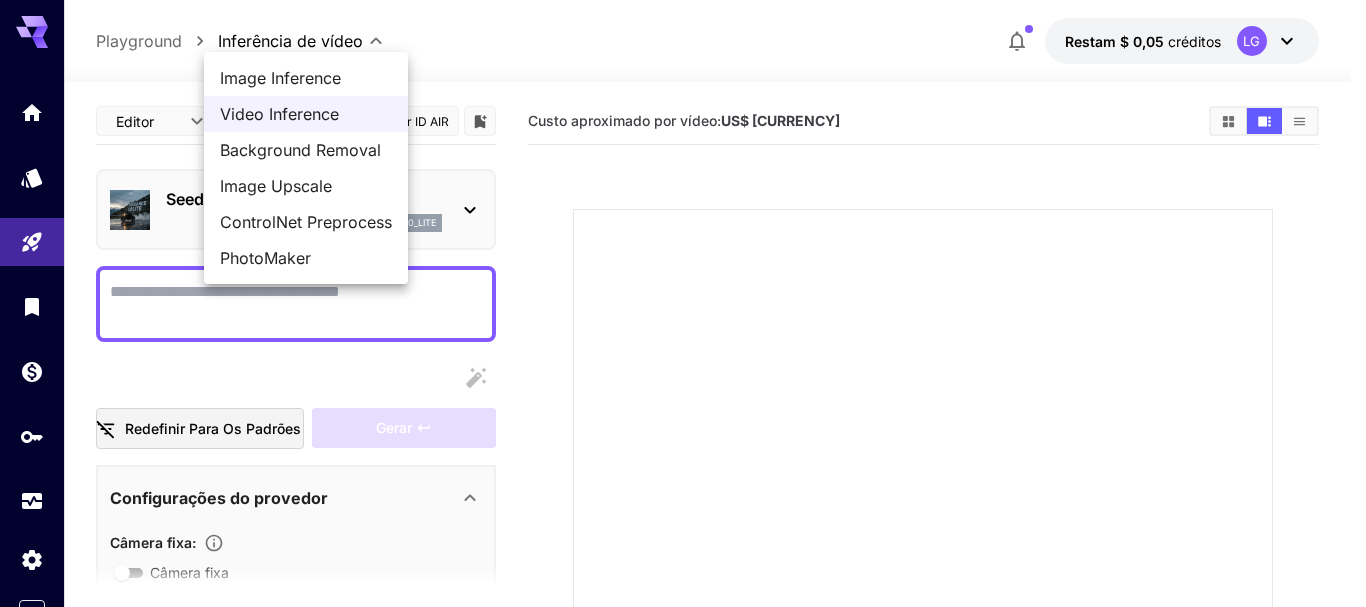 click on "**********" at bounding box center (683, 484) 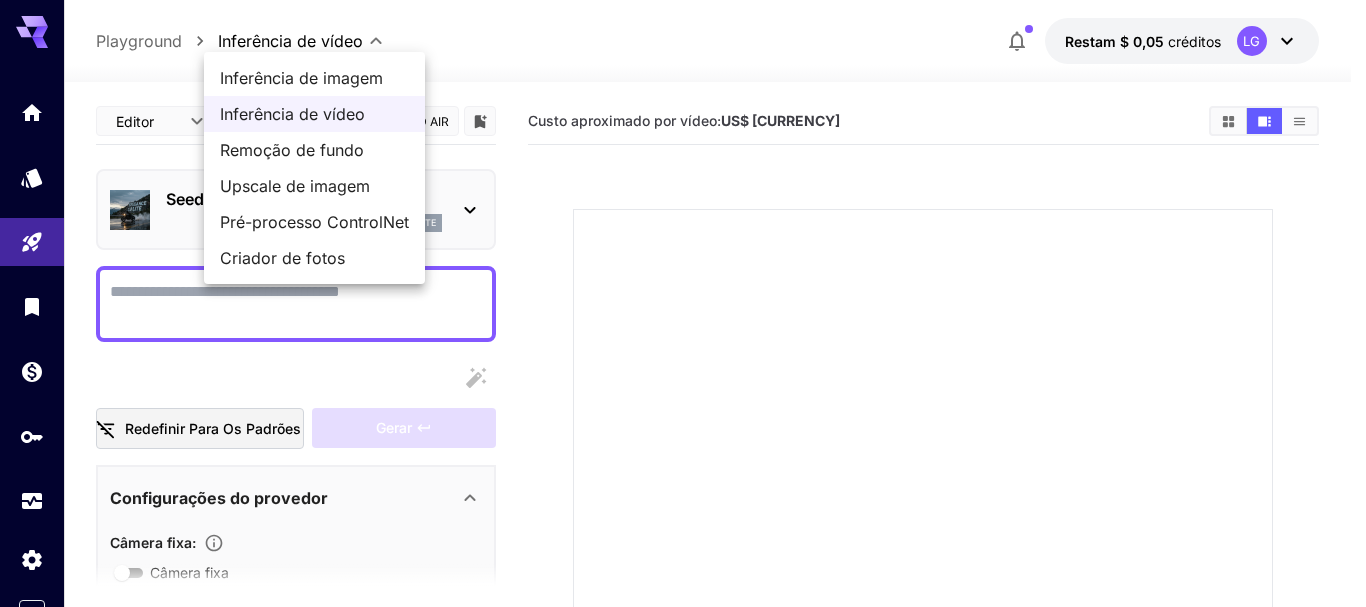 click on "Inferência de imagem" at bounding box center [301, 78] 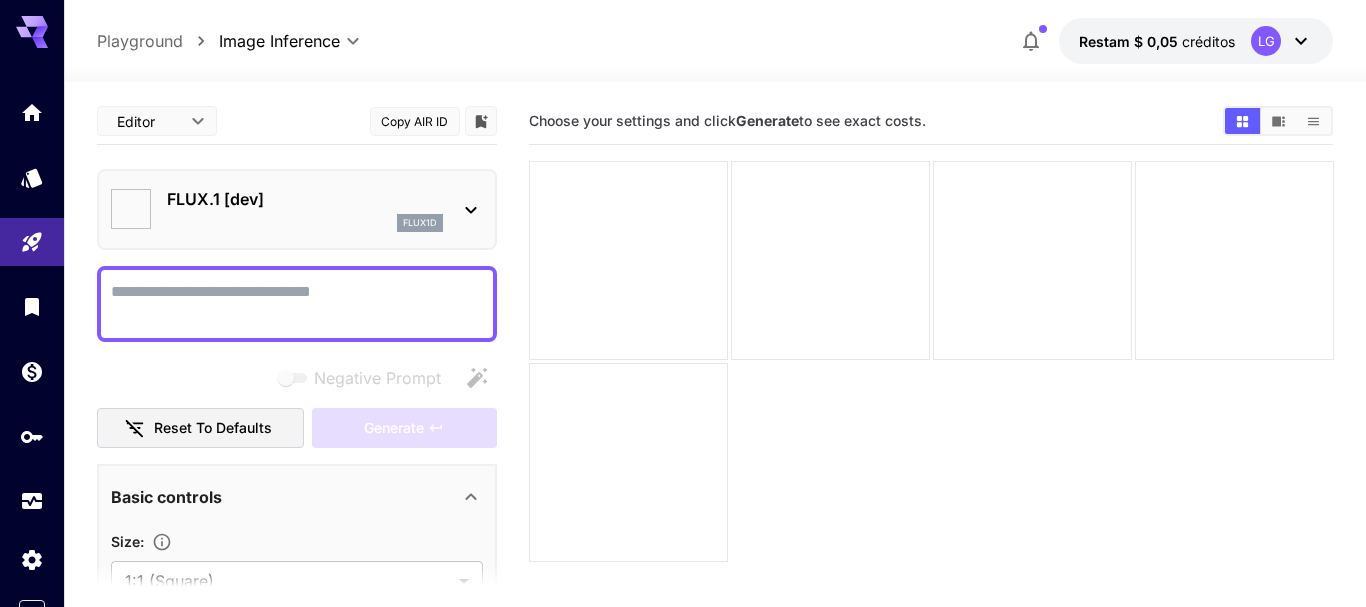 type on "**********" 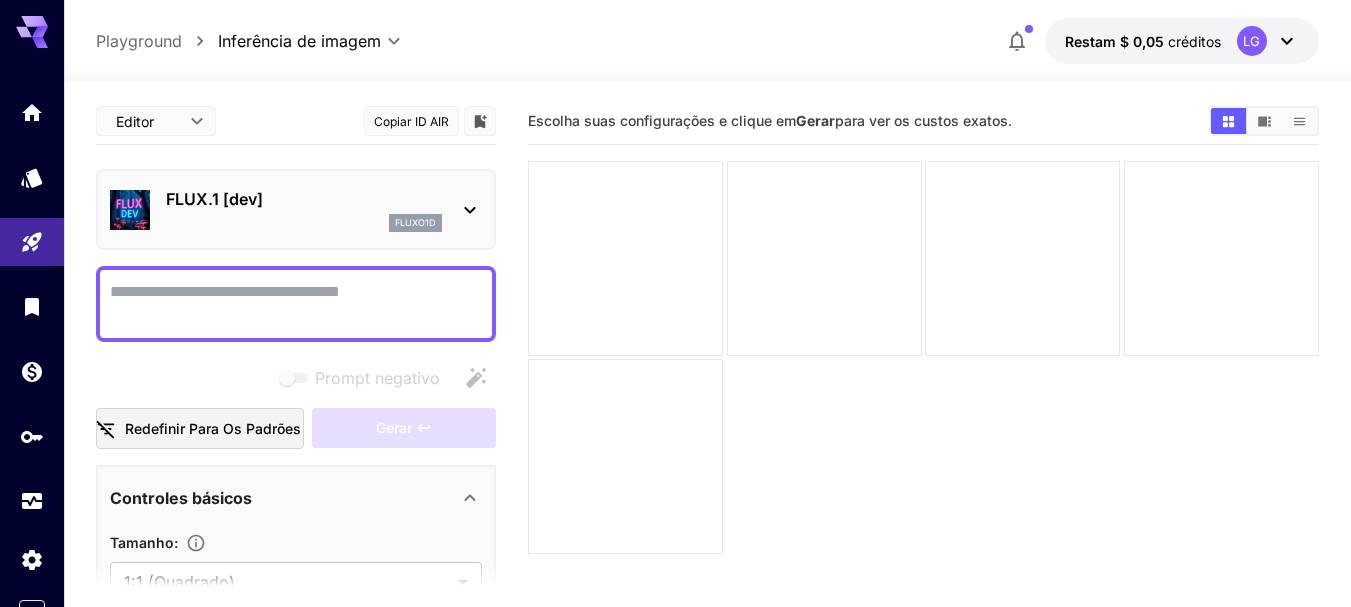click 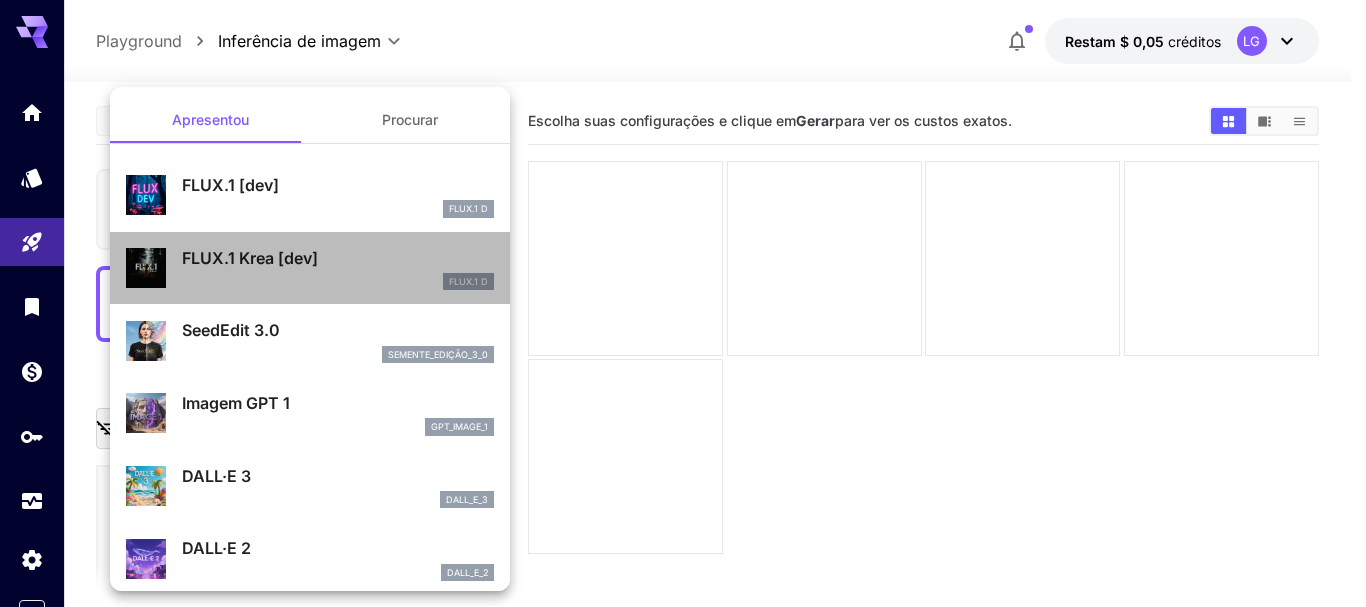 click on "FLUX.1 Krea [dev]" at bounding box center (338, 258) 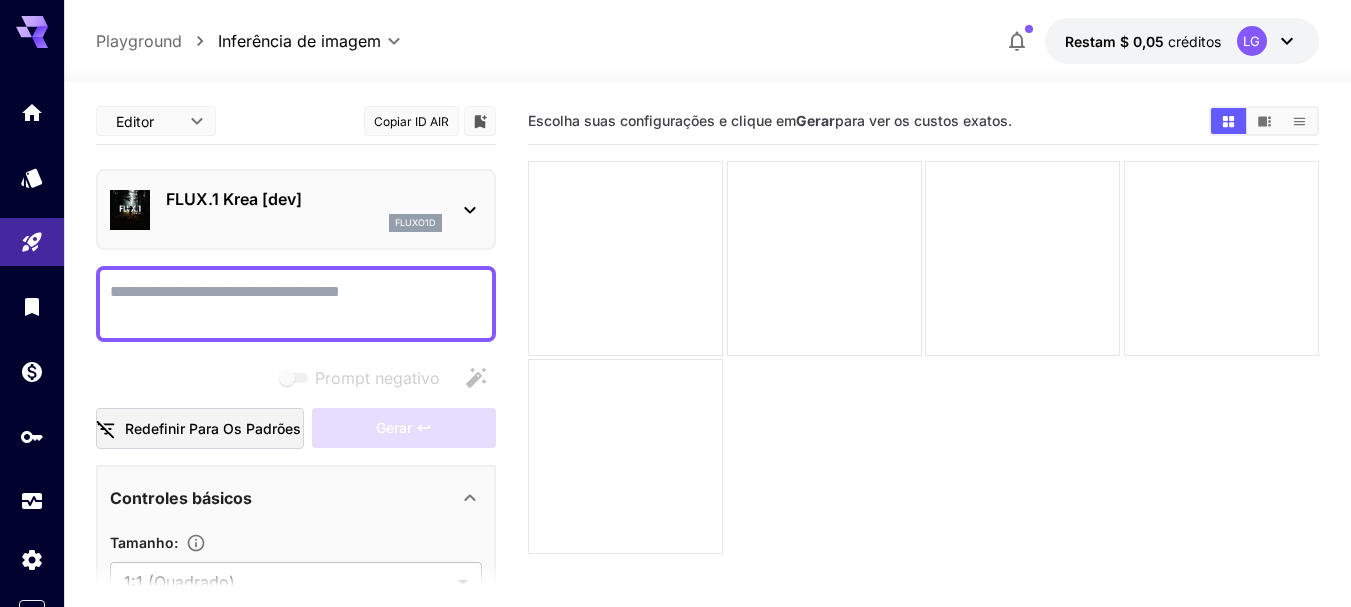 click on "FLUX.1 Krea [dev] fluxo1d" at bounding box center [296, 209] 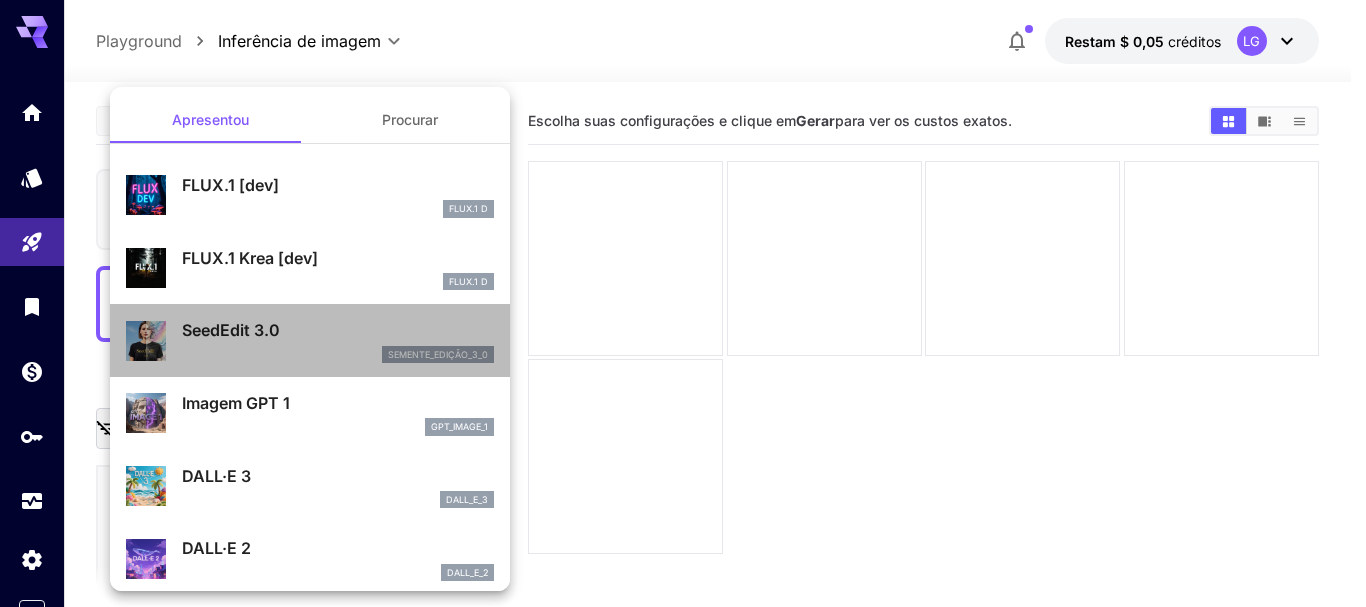 click on "SeedEdit 3.0 semente_edição_3_0" at bounding box center (338, 340) 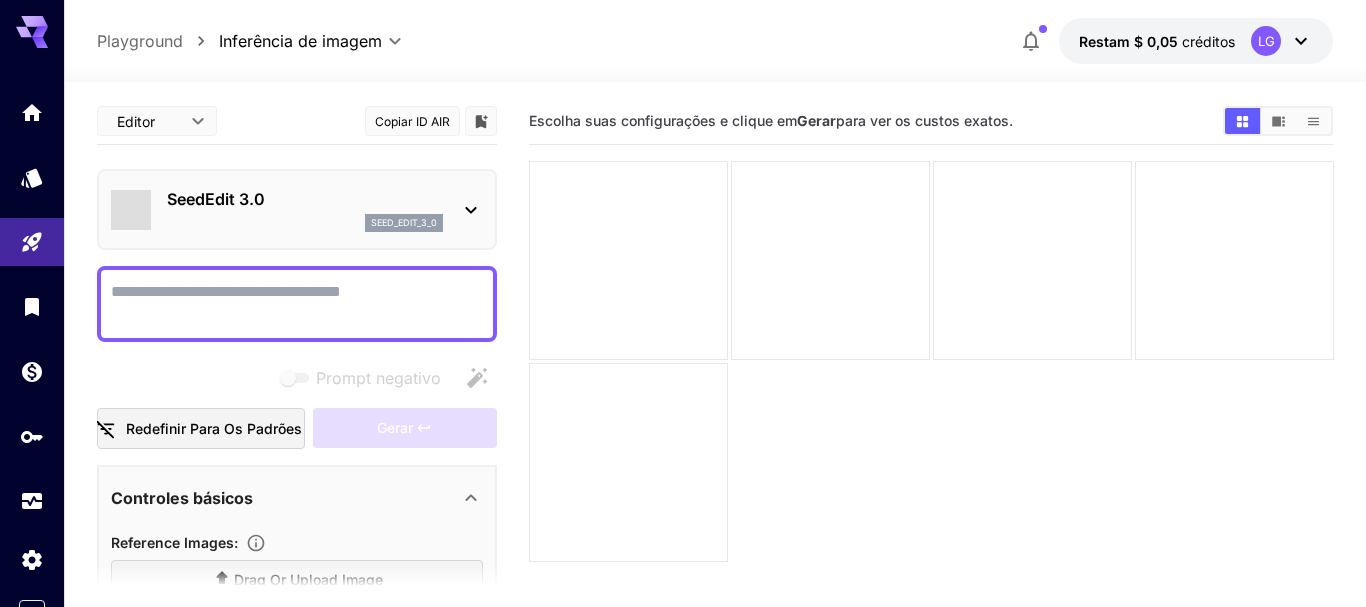type on "***" 